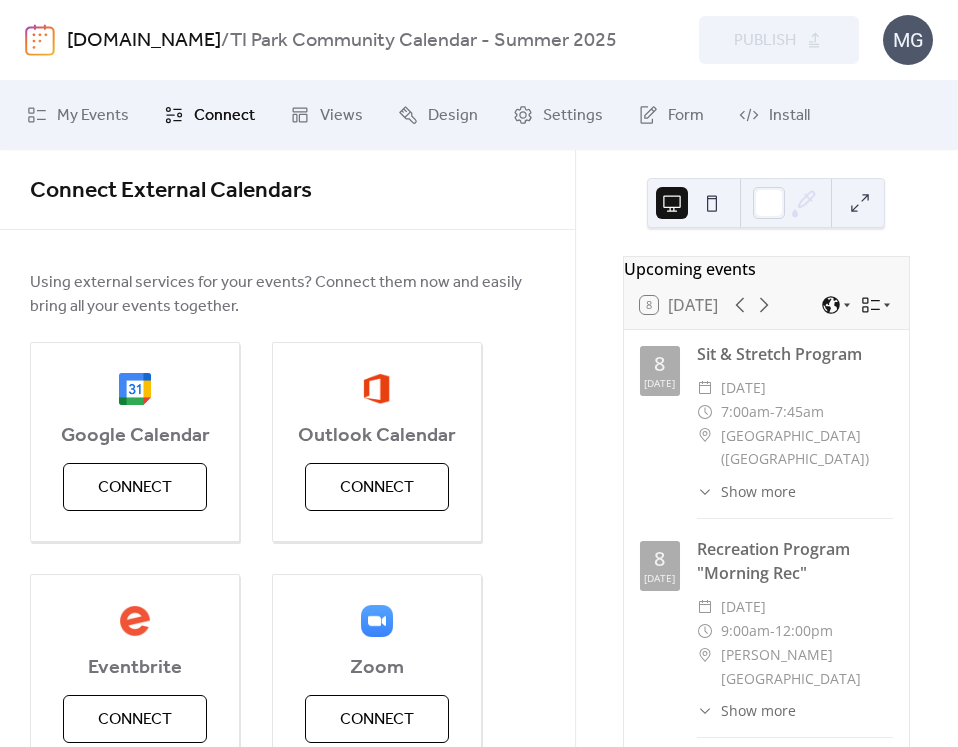 scroll, scrollTop: 0, scrollLeft: 0, axis: both 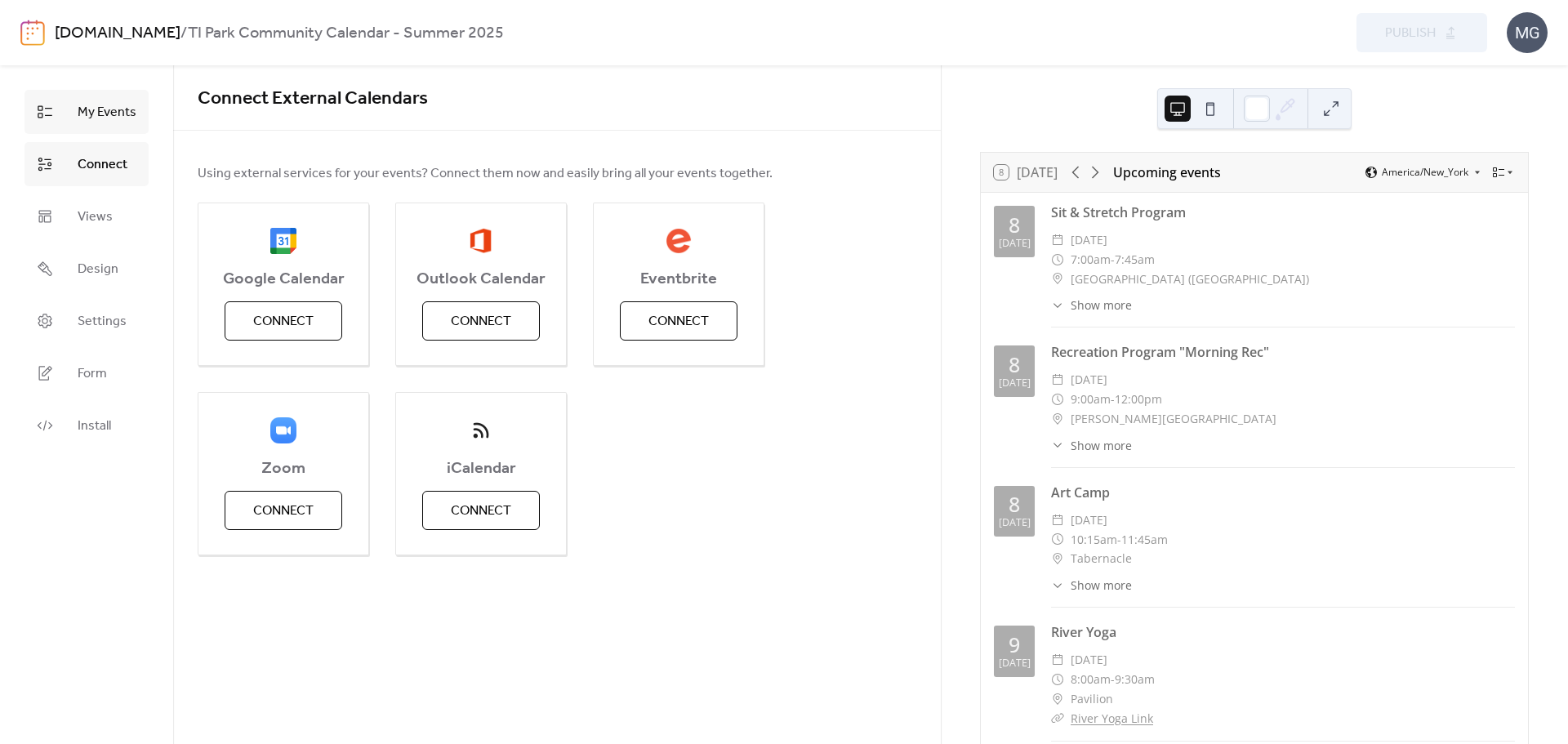 click on "My Events" at bounding box center [107, 113] 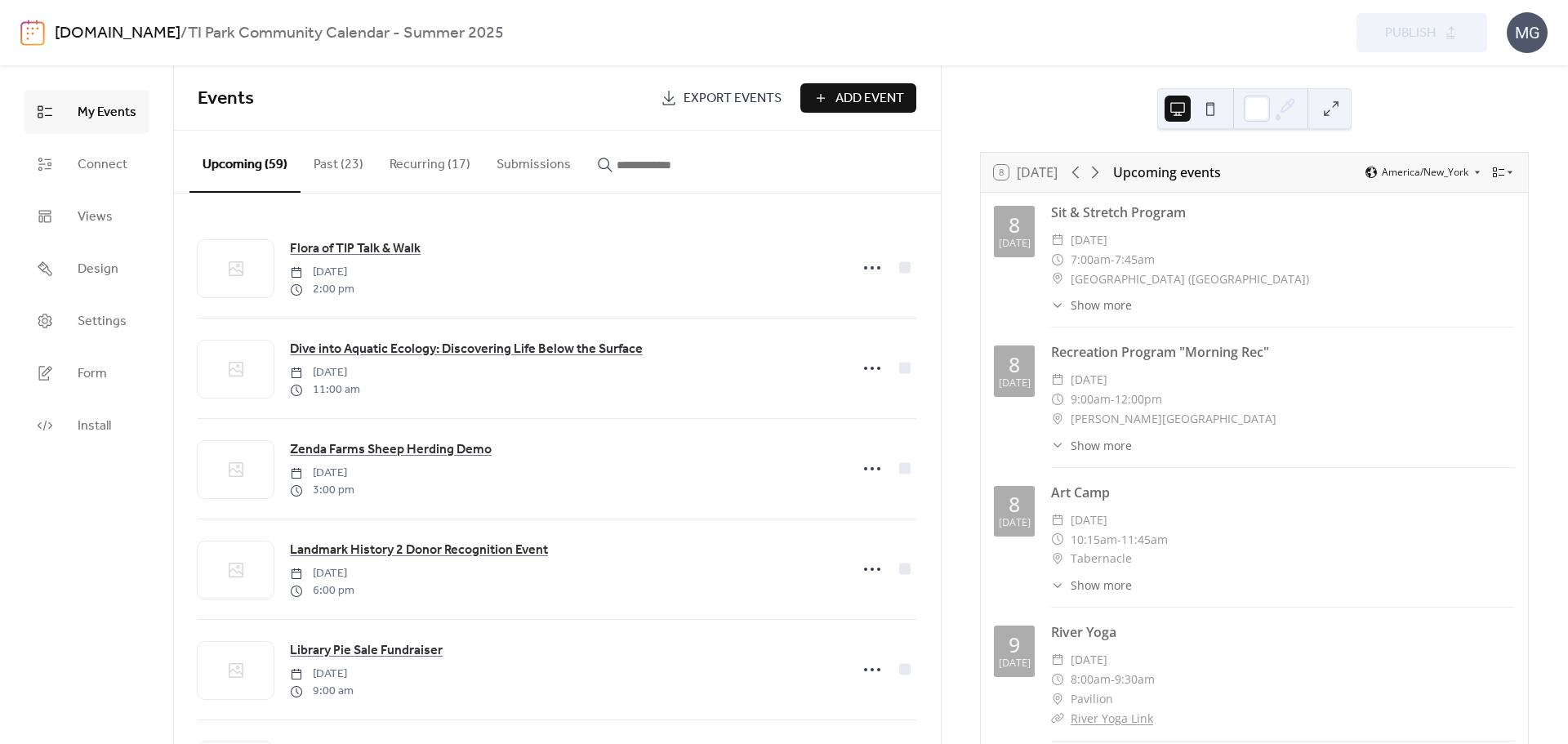click on "Add Event" at bounding box center (870, 99) 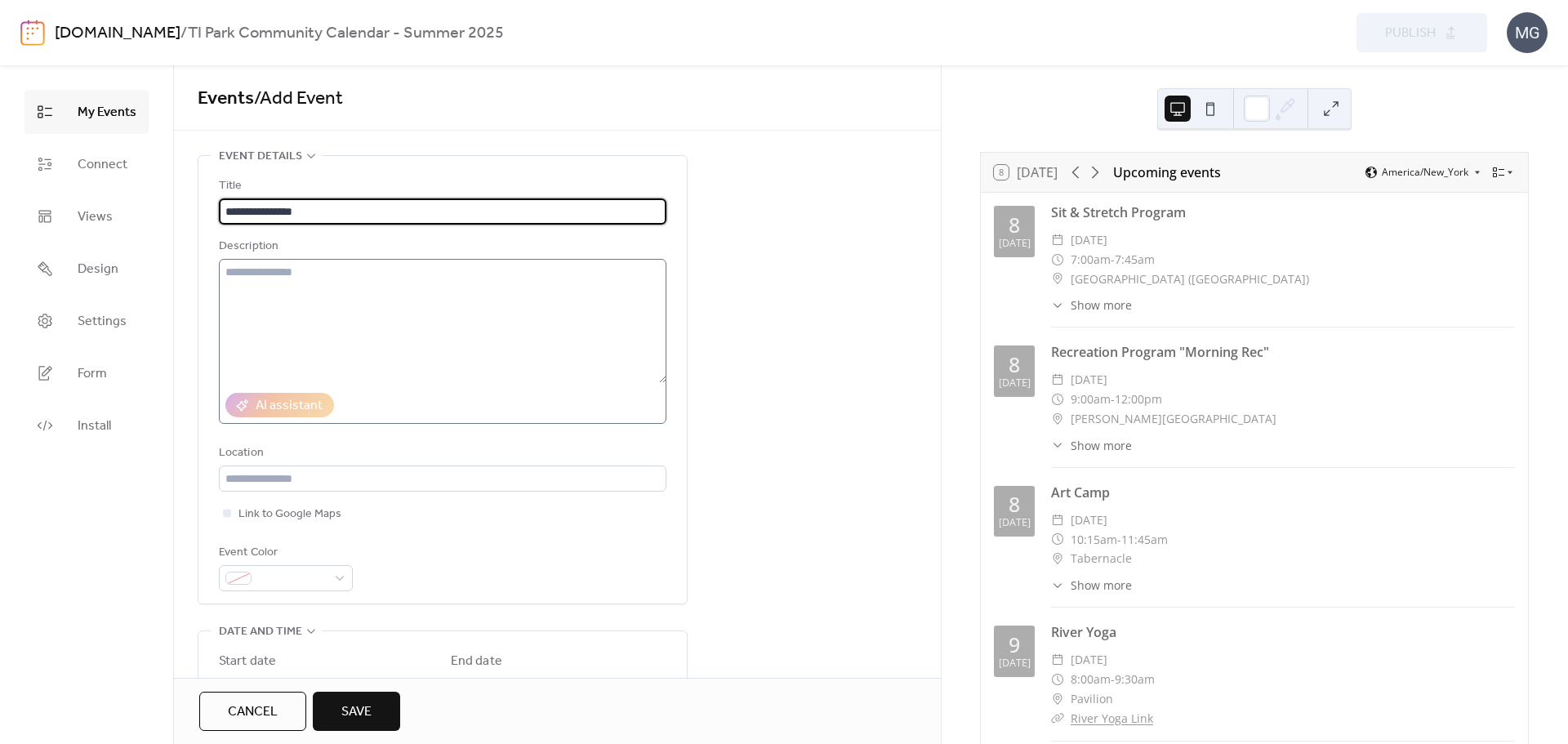 type on "**********" 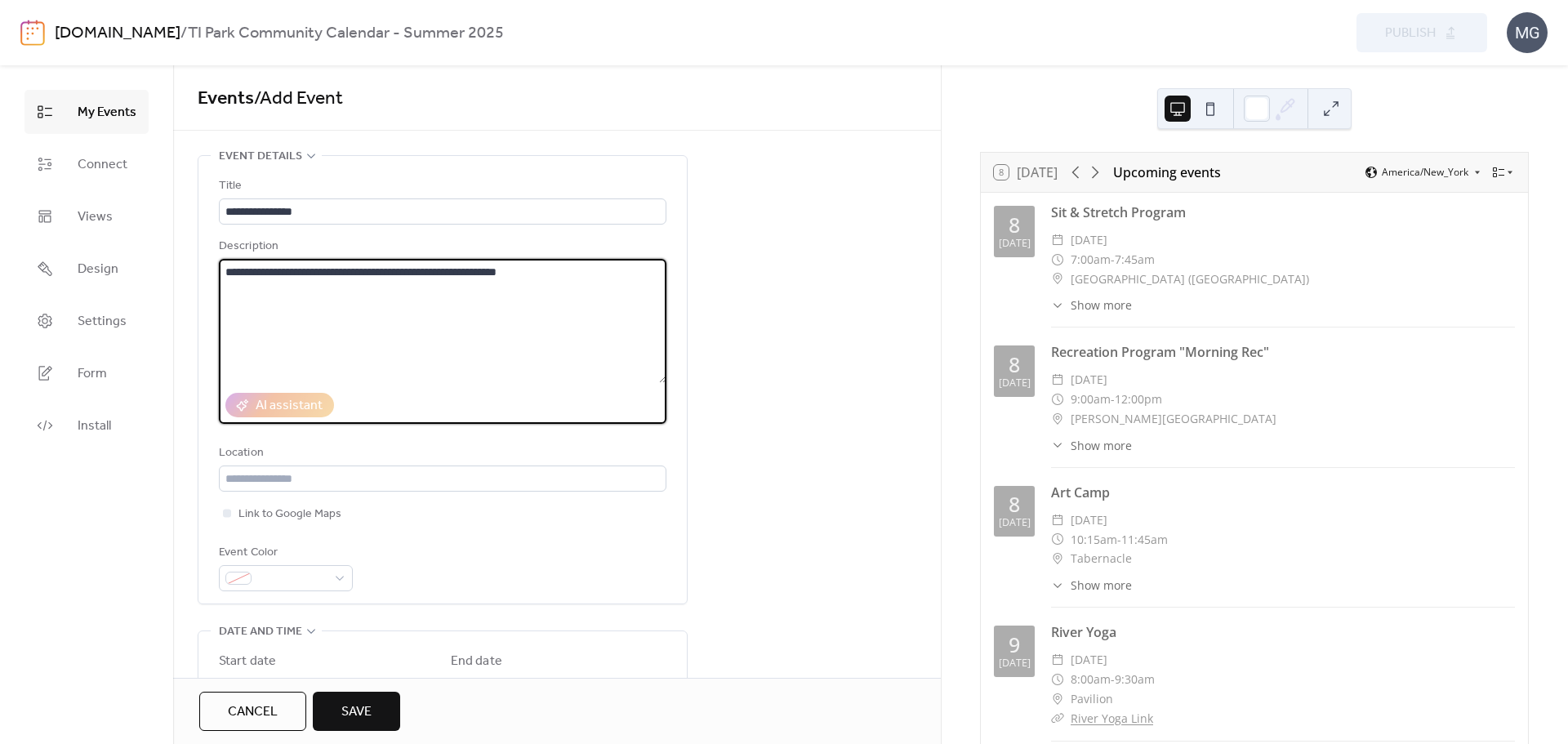 drag, startPoint x: 532, startPoint y: 271, endPoint x: 203, endPoint y: 275, distance: 329.02432 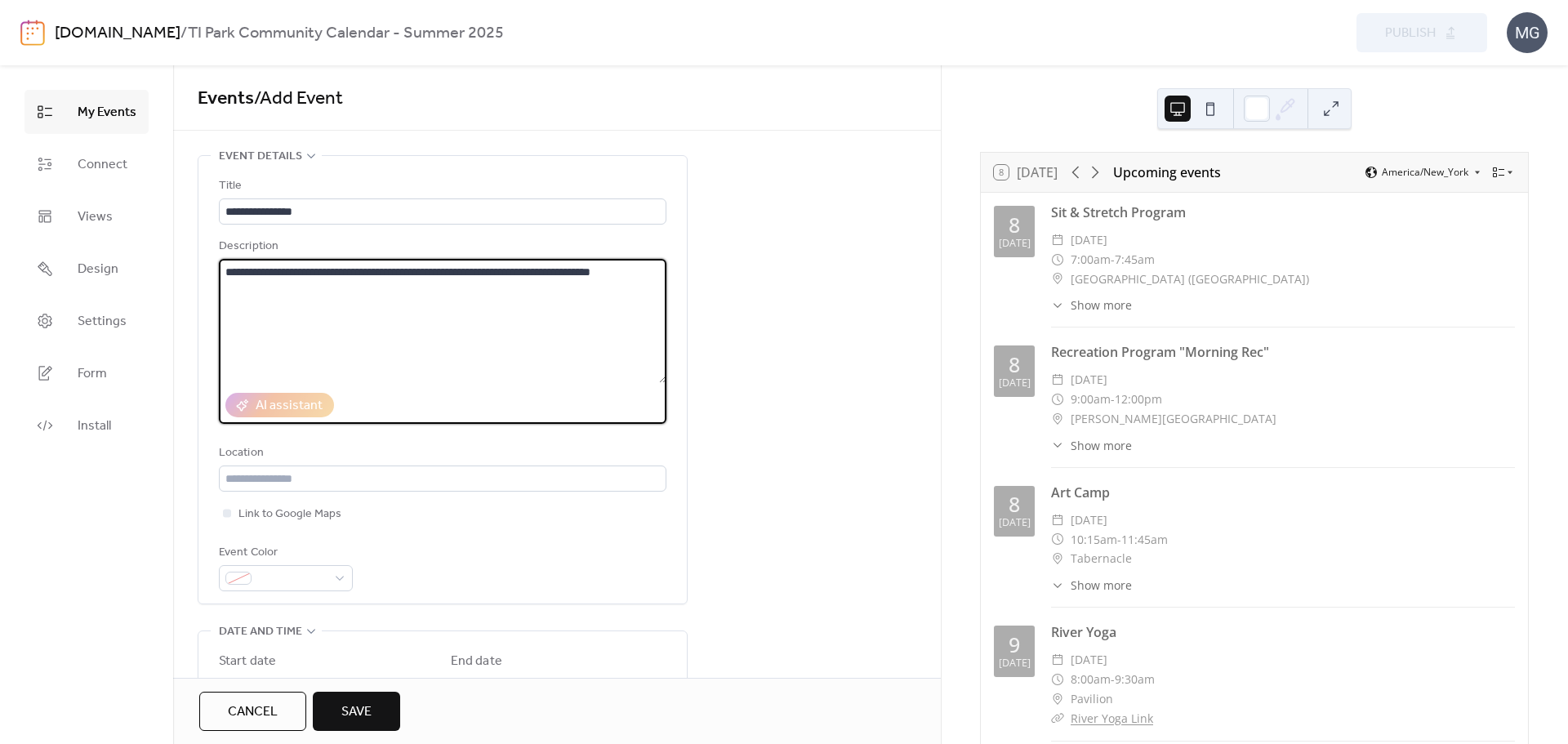 click on "**********" at bounding box center (443, 321) 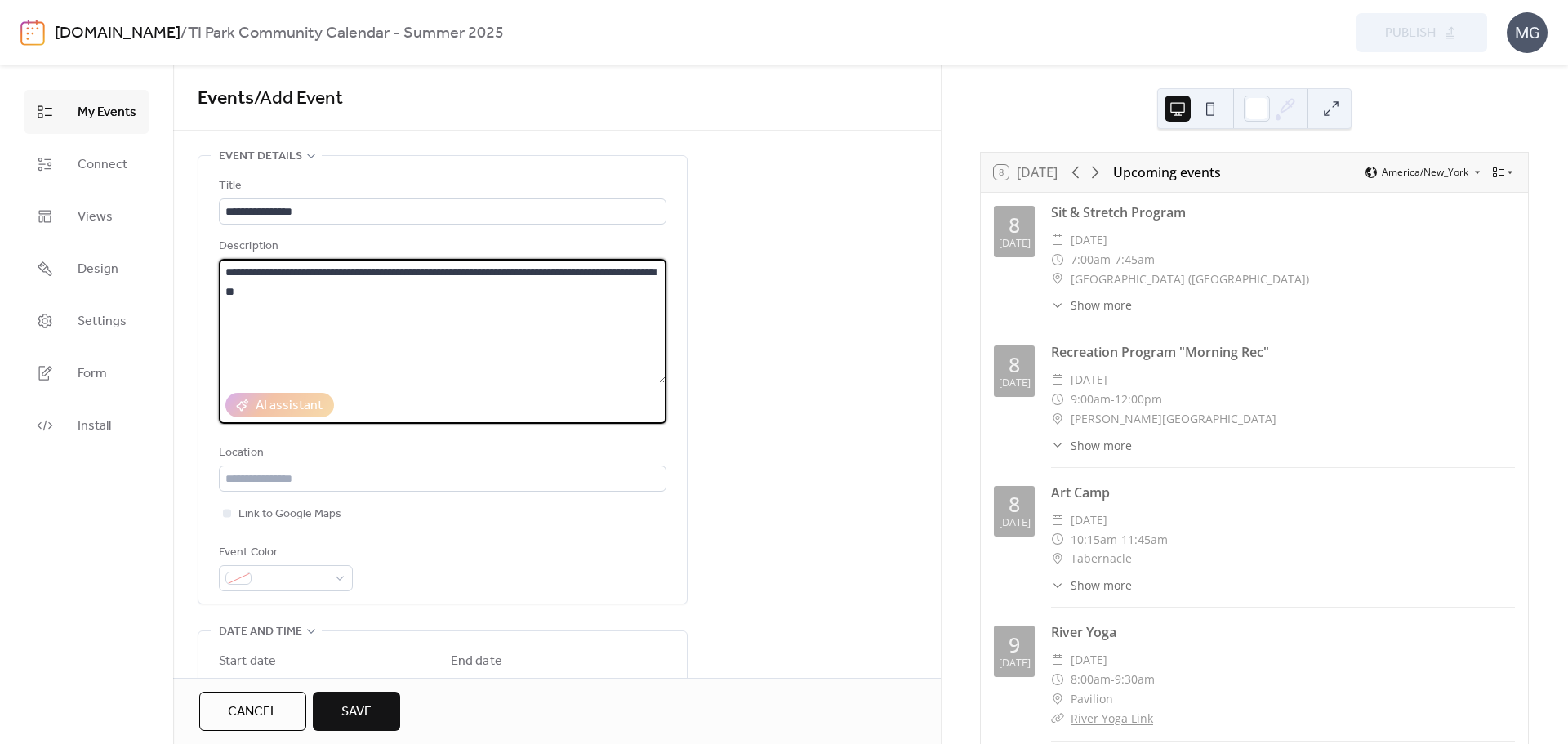 click on "**********" at bounding box center (443, 321) 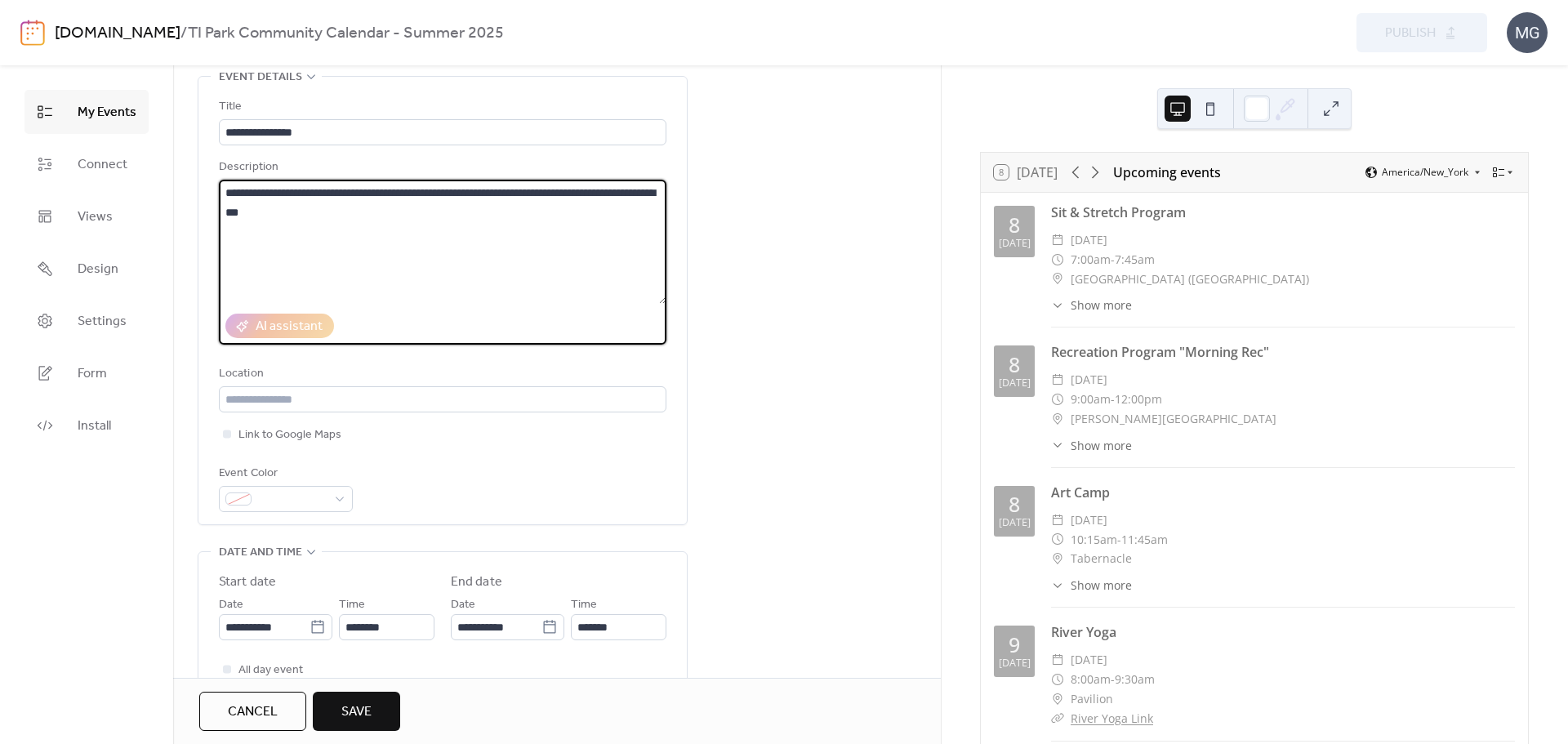 scroll, scrollTop: 245, scrollLeft: 0, axis: vertical 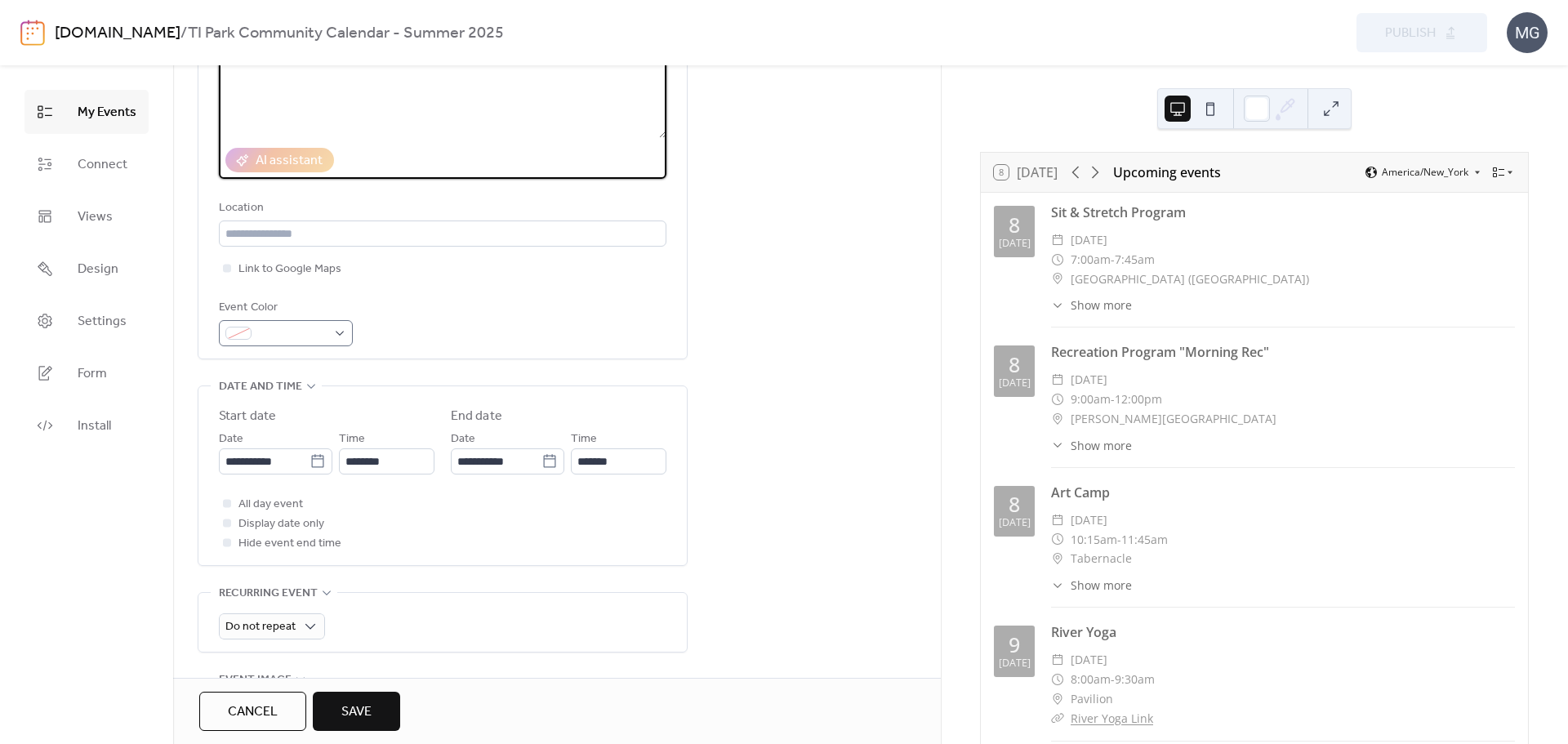 type on "**********" 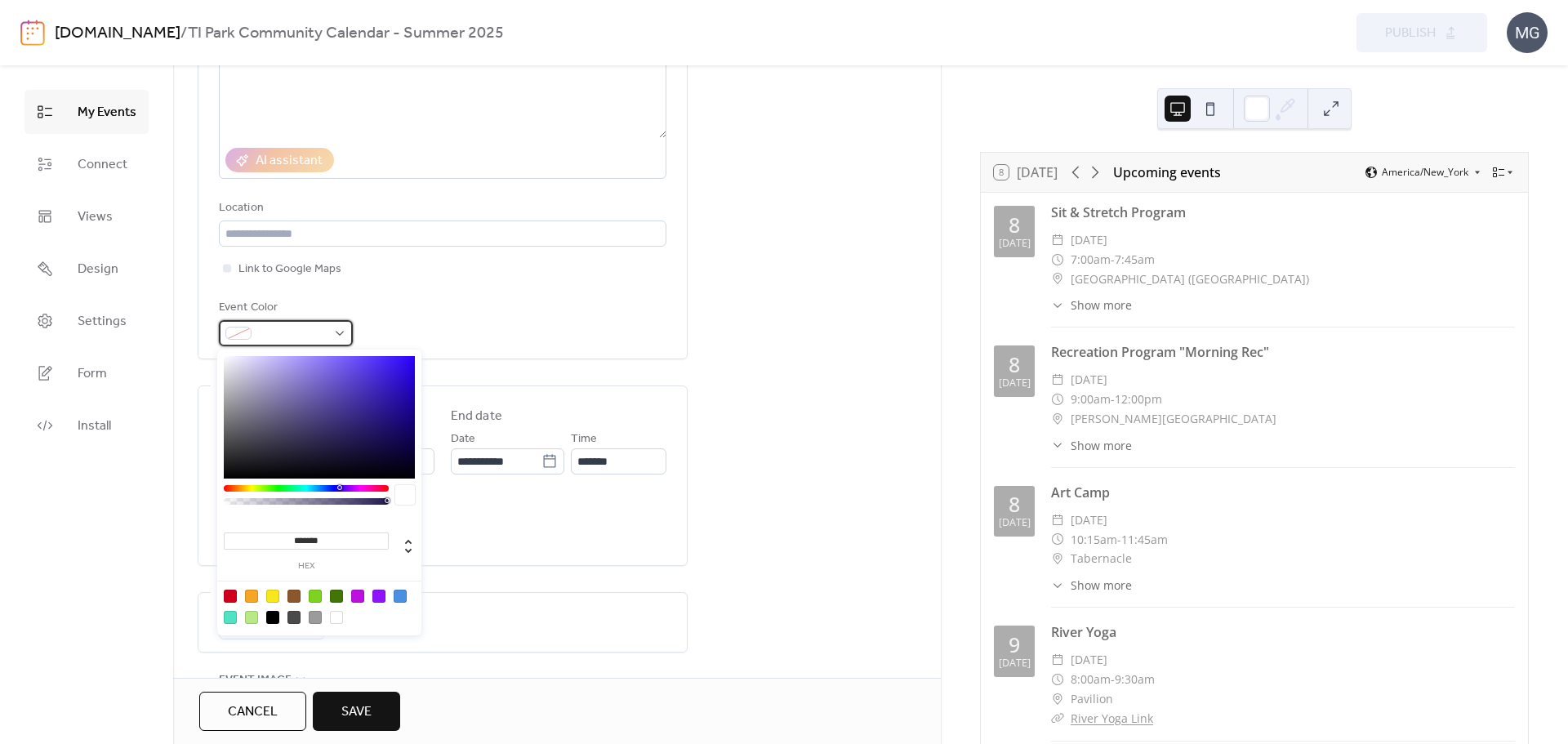 click at bounding box center (286, 333) 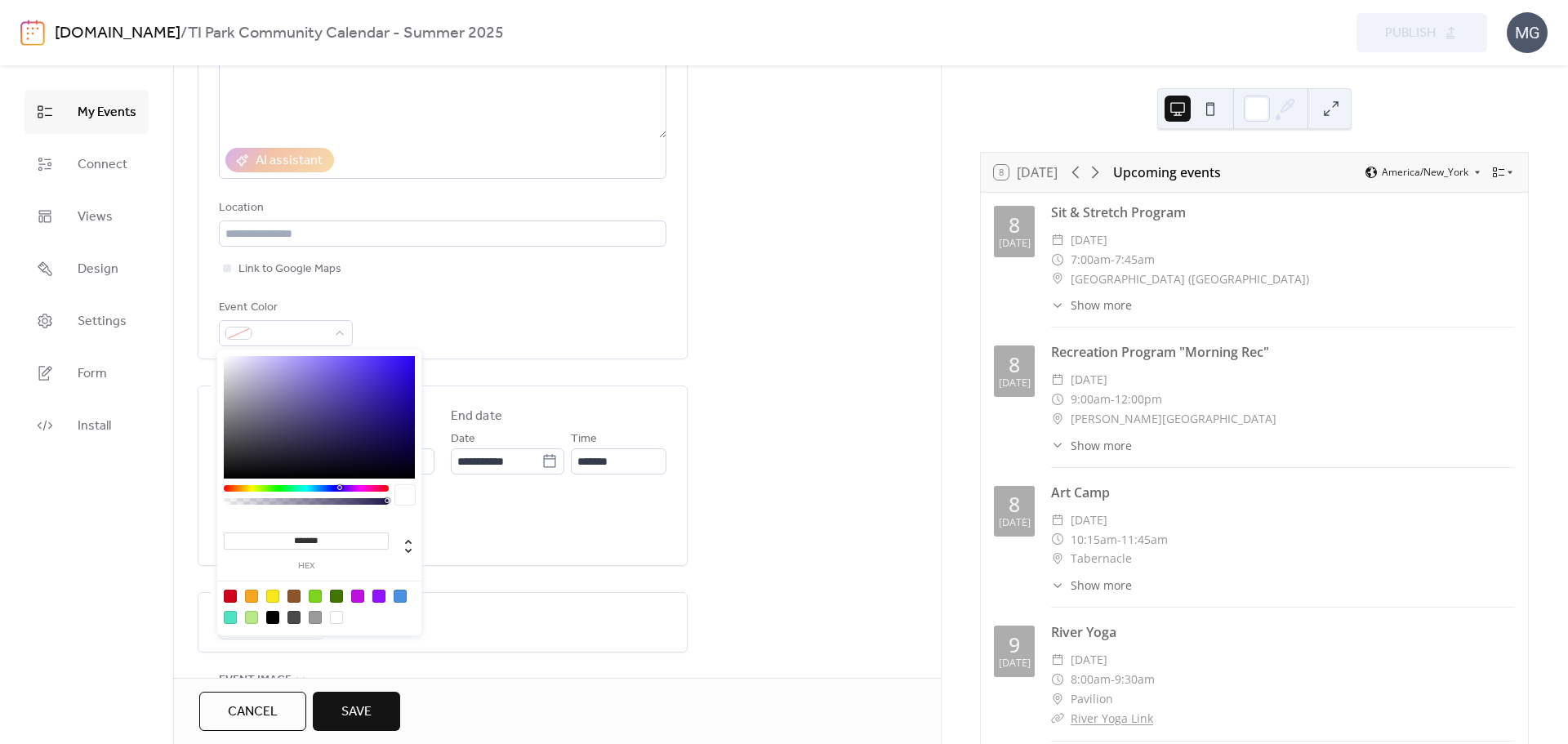 click at bounding box center (336, 596) 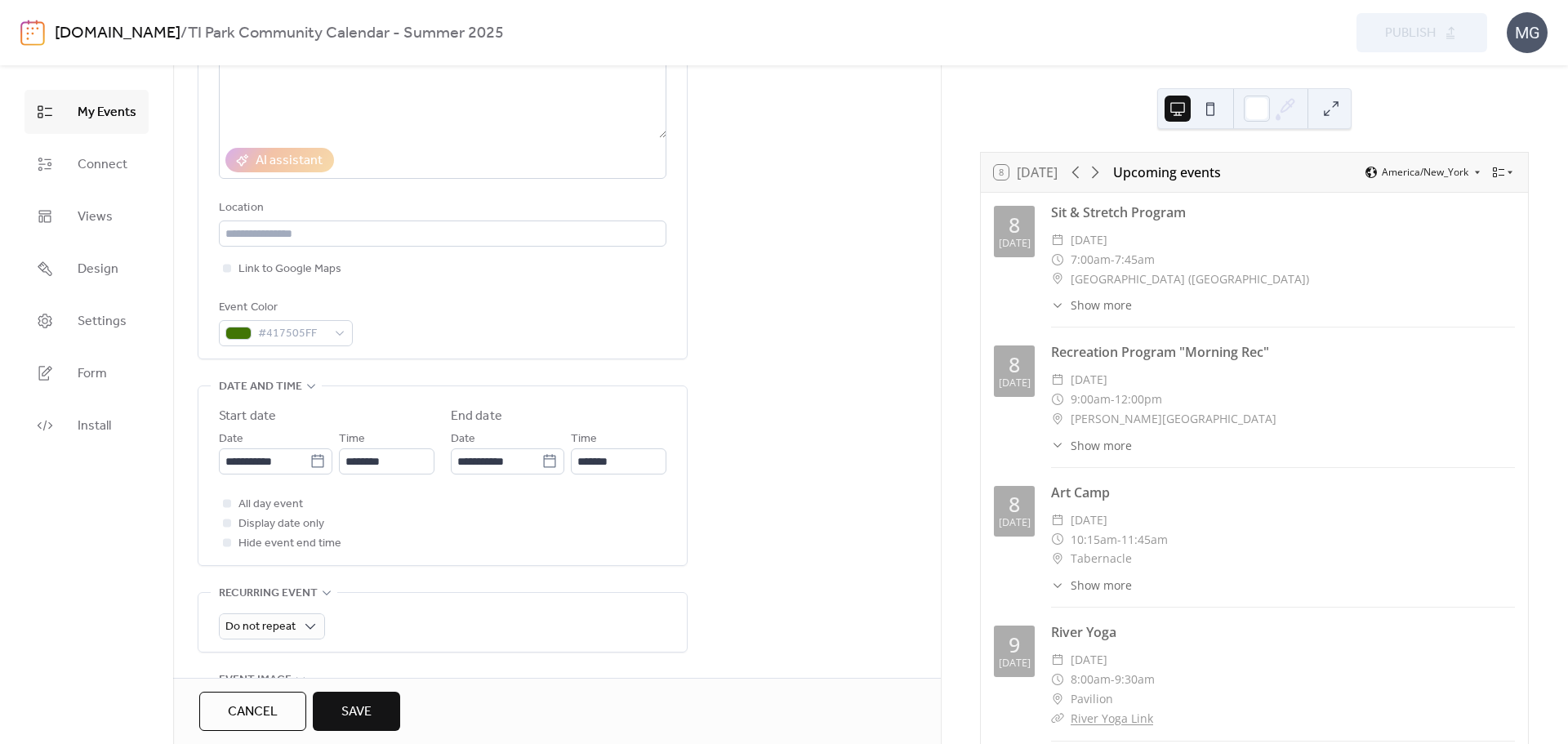 click on "Event Color #417505FF" at bounding box center [443, 322] 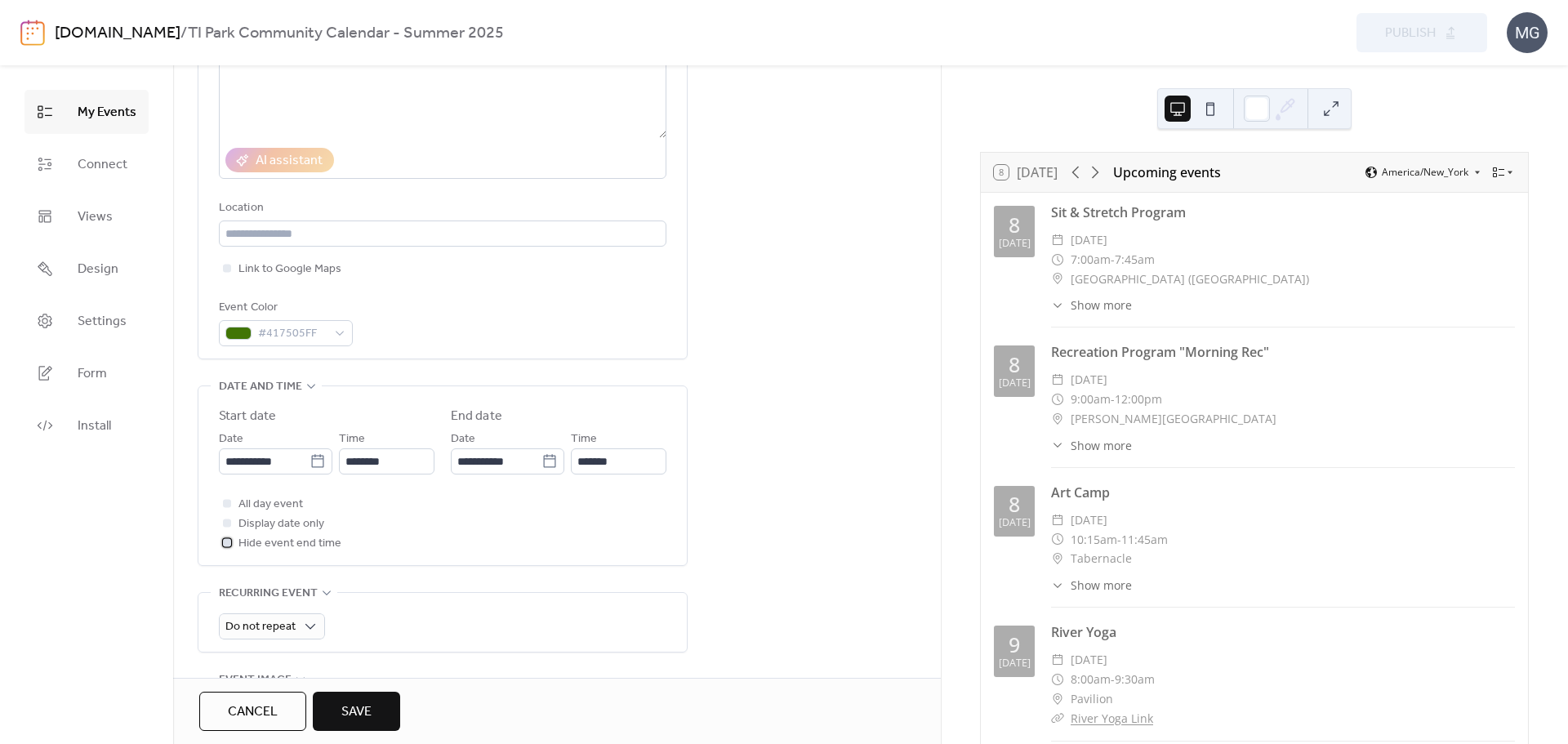 click at bounding box center [227, 542] 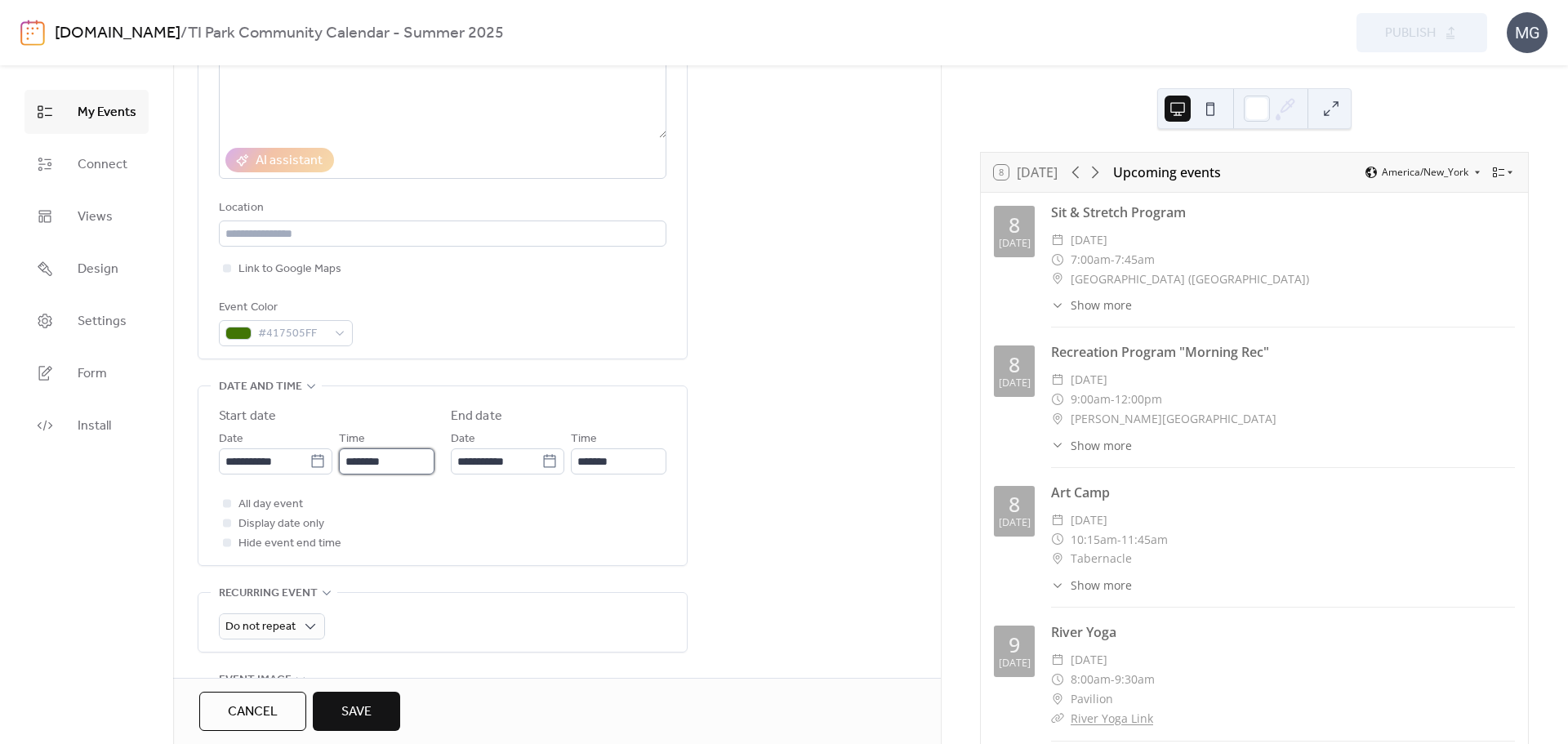 click on "********" at bounding box center (386, 461) 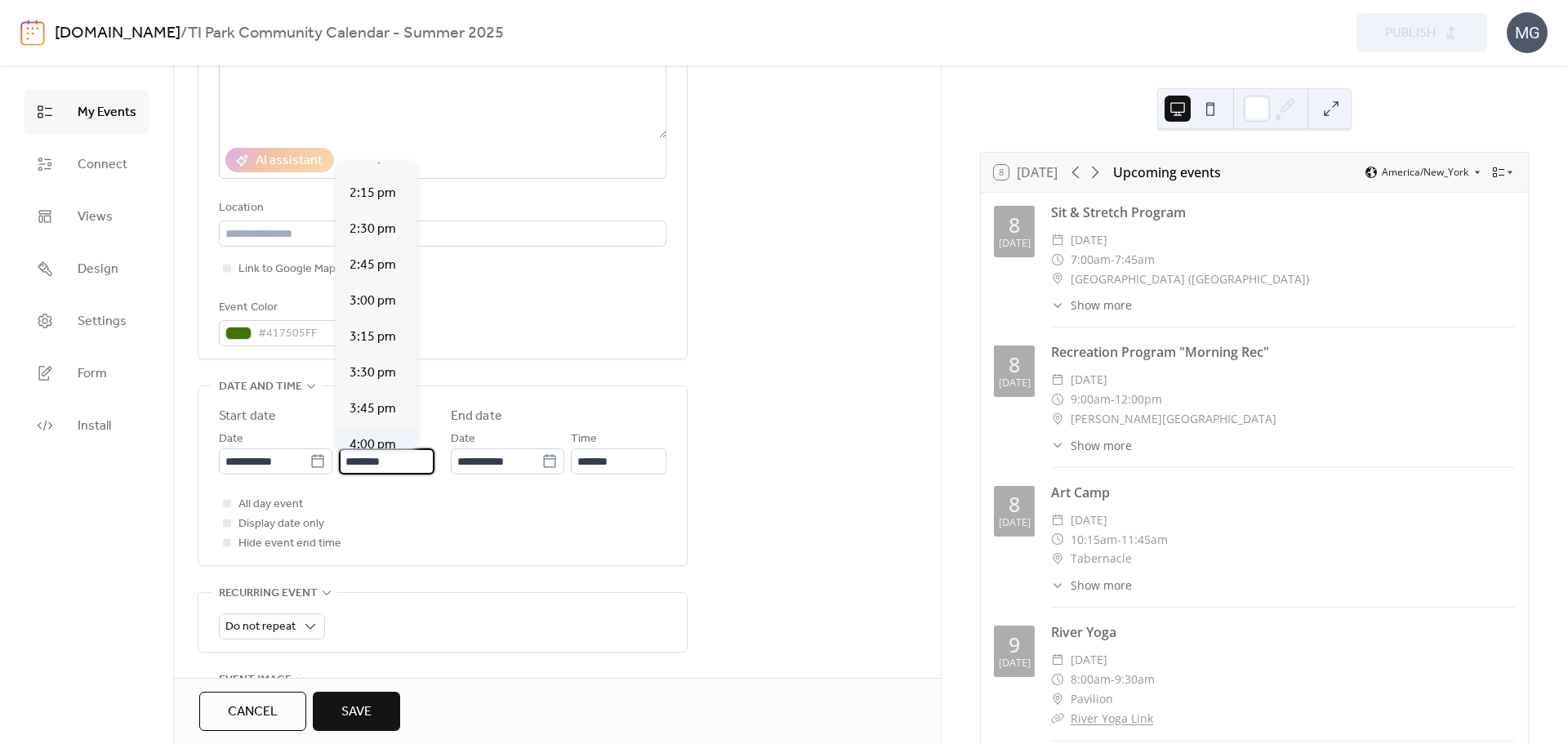 scroll, scrollTop: 2215, scrollLeft: 0, axis: vertical 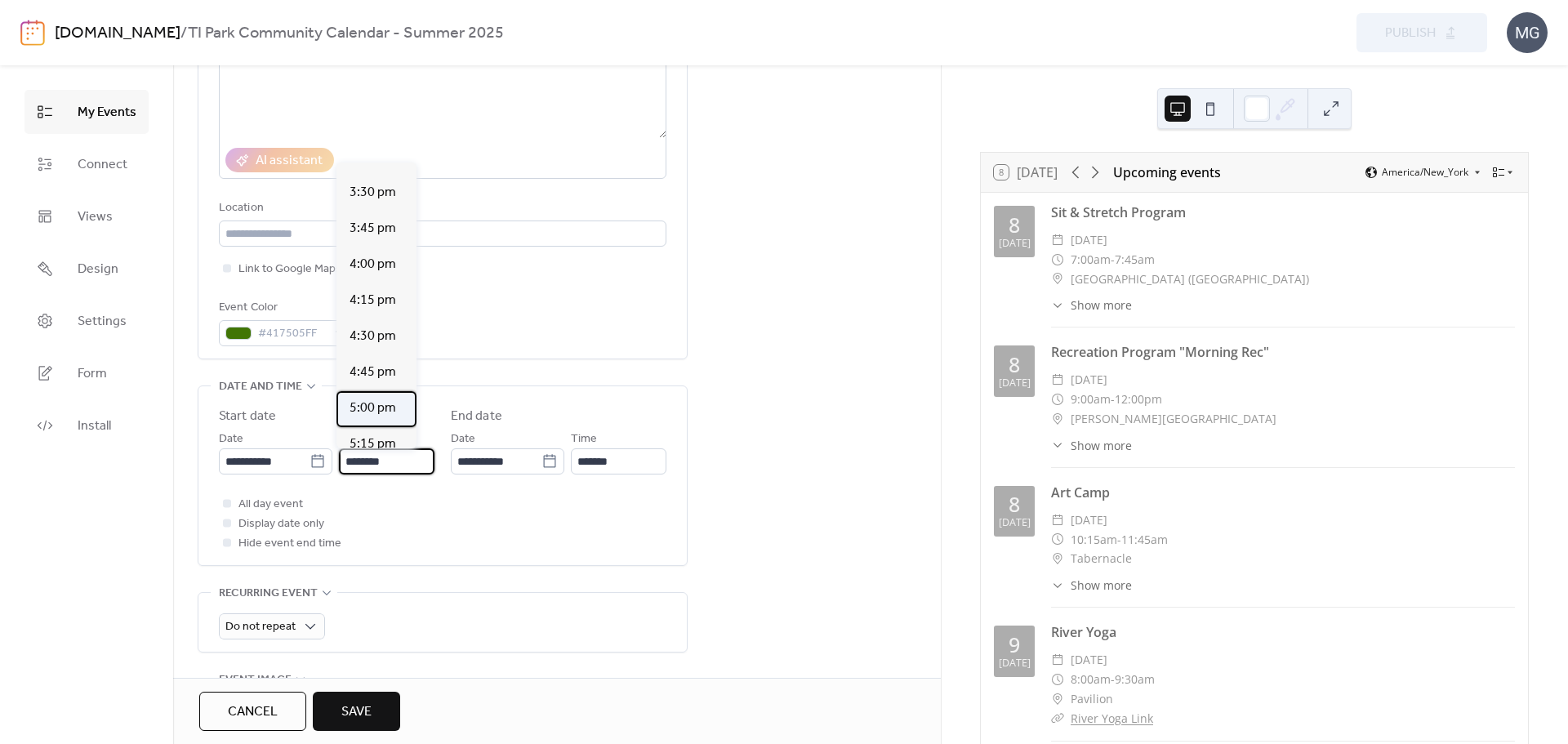 click on "5:00 pm" at bounding box center [372, 408] 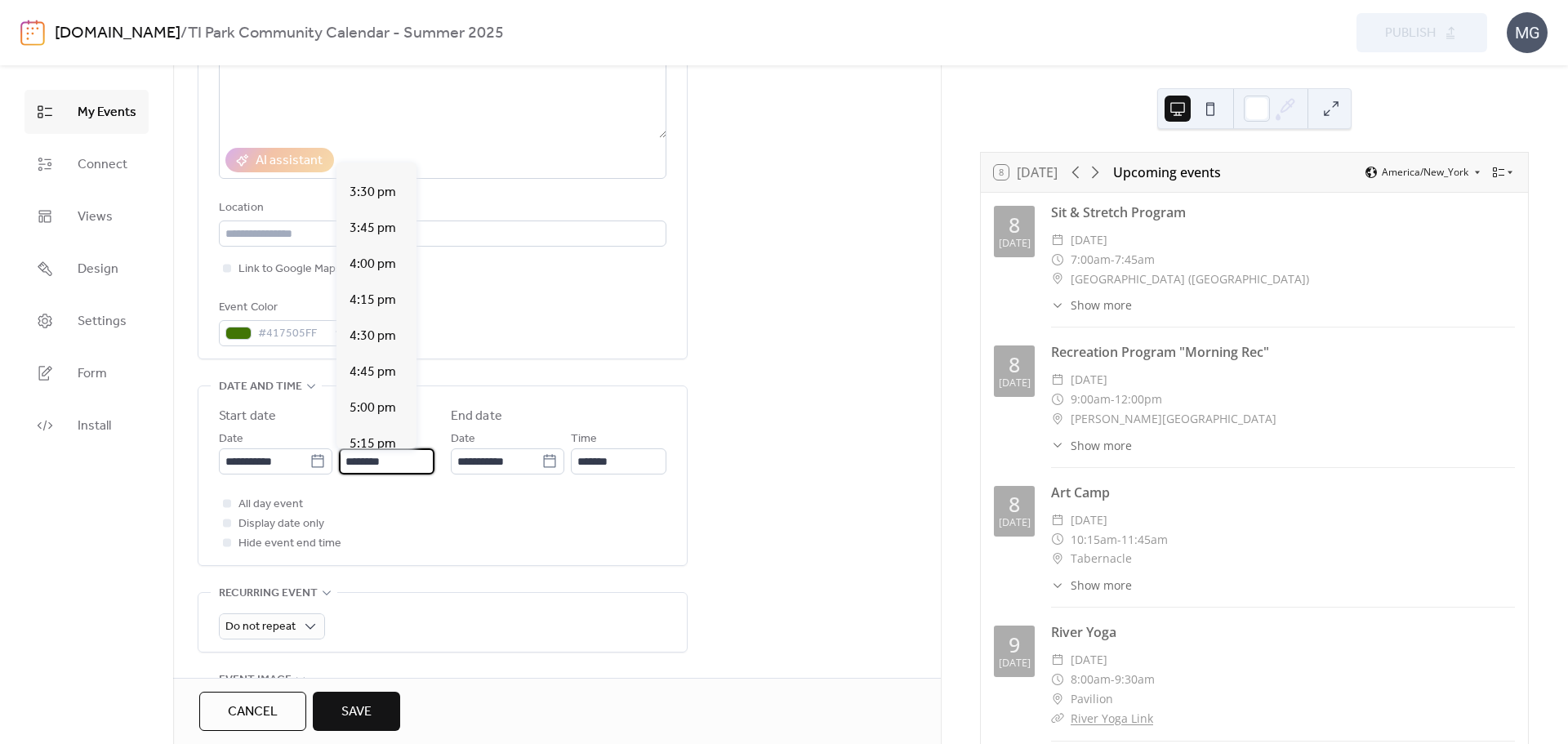 type on "*******" 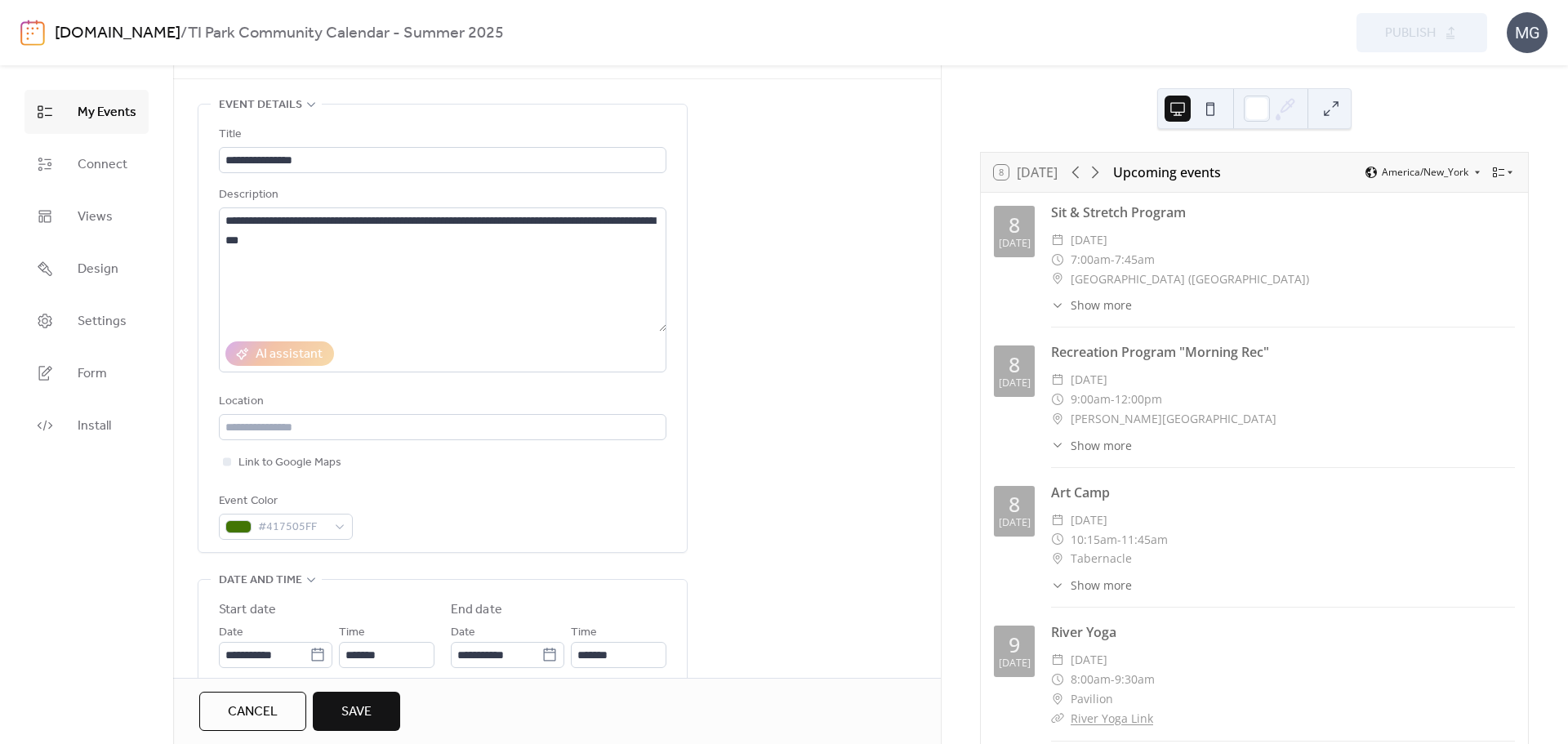 scroll, scrollTop: 0, scrollLeft: 0, axis: both 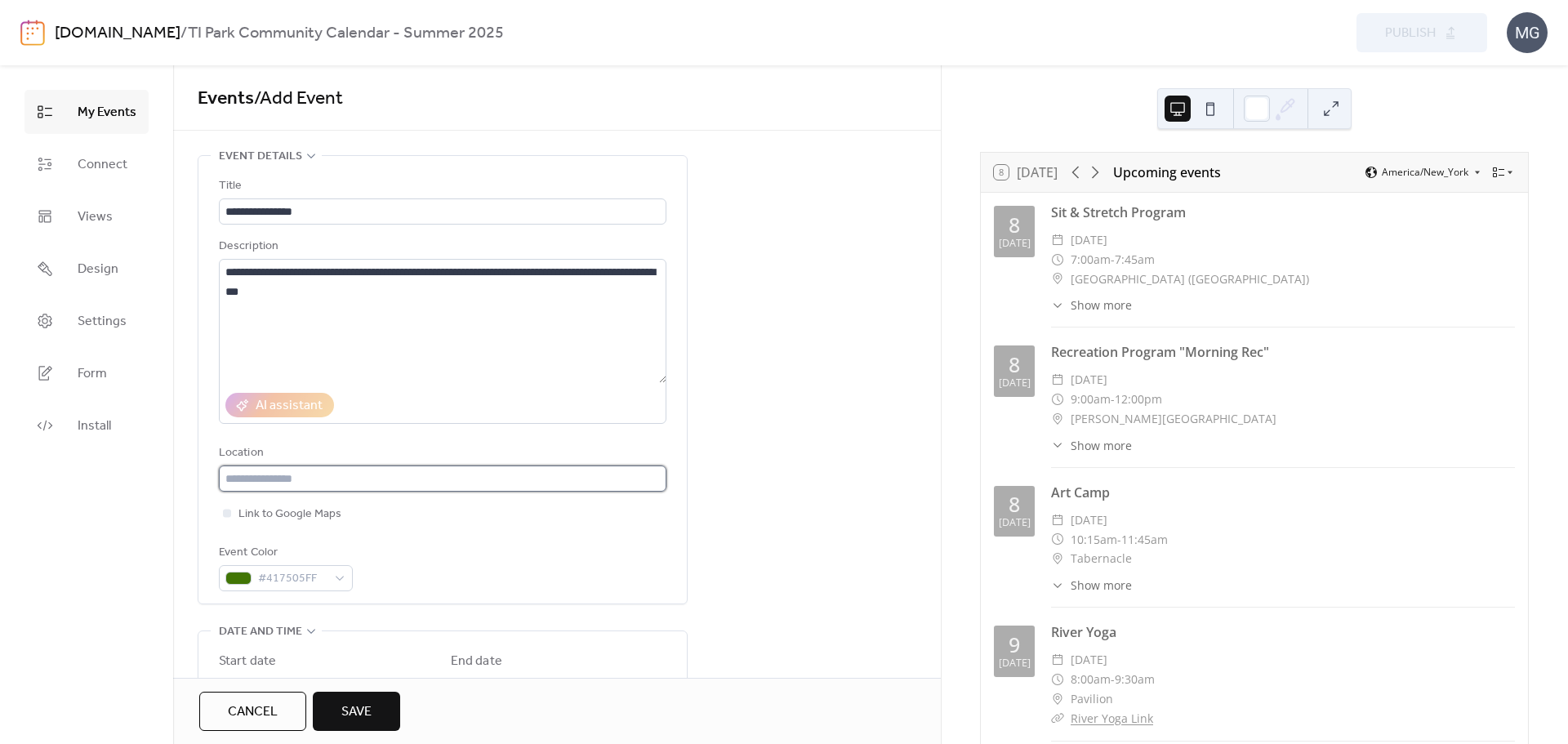 click at bounding box center (443, 479) 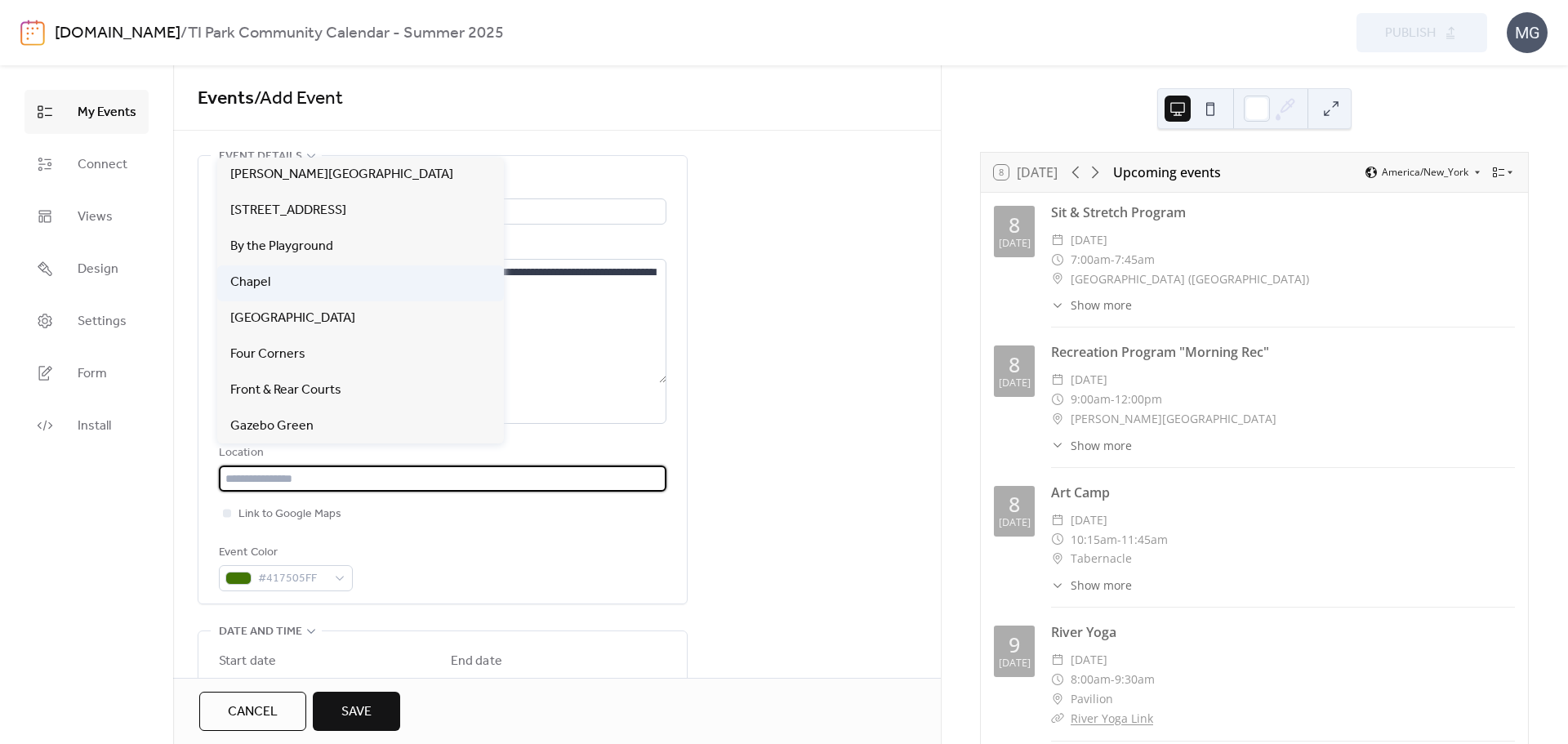 scroll, scrollTop: 327, scrollLeft: 0, axis: vertical 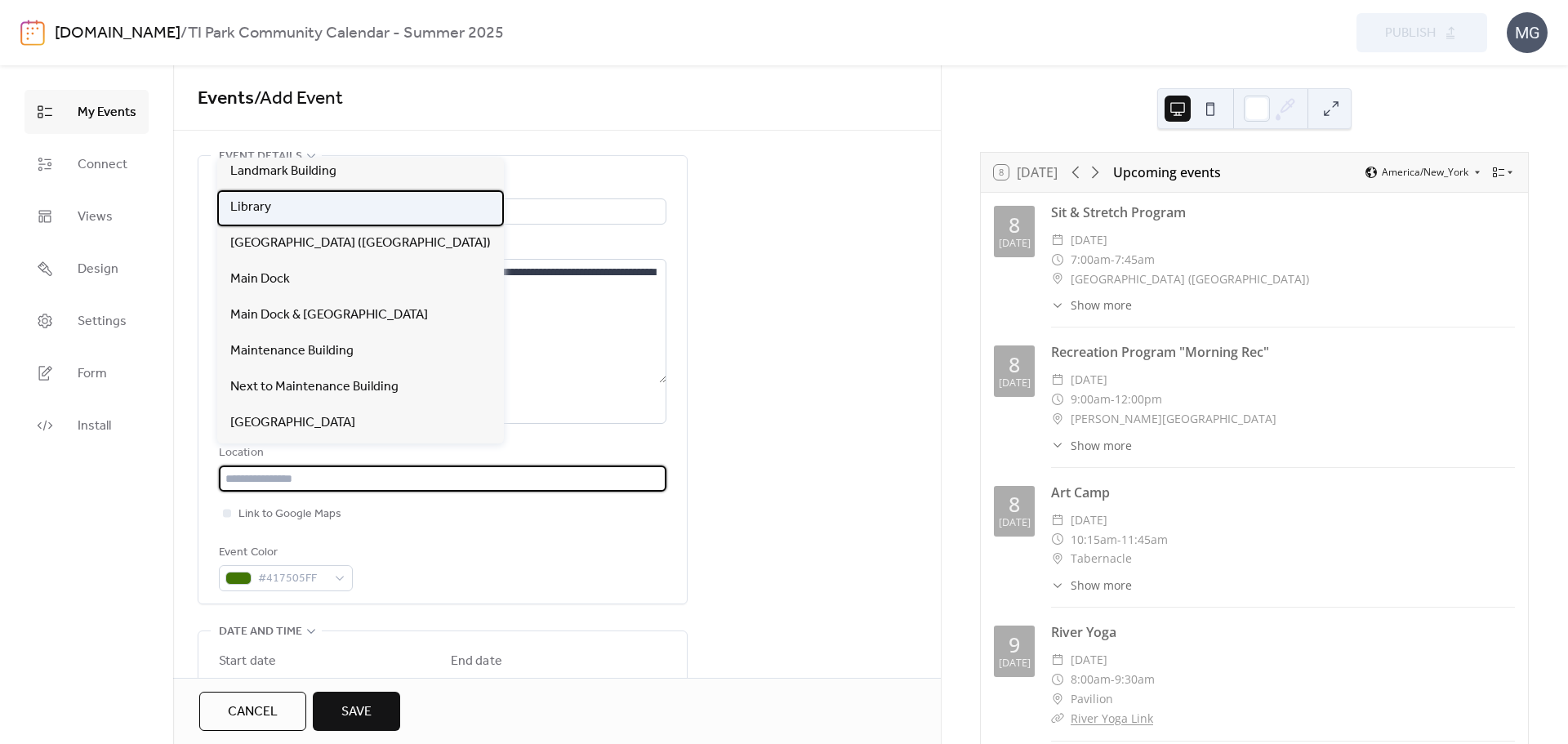 click on "Library" at bounding box center [251, 207] 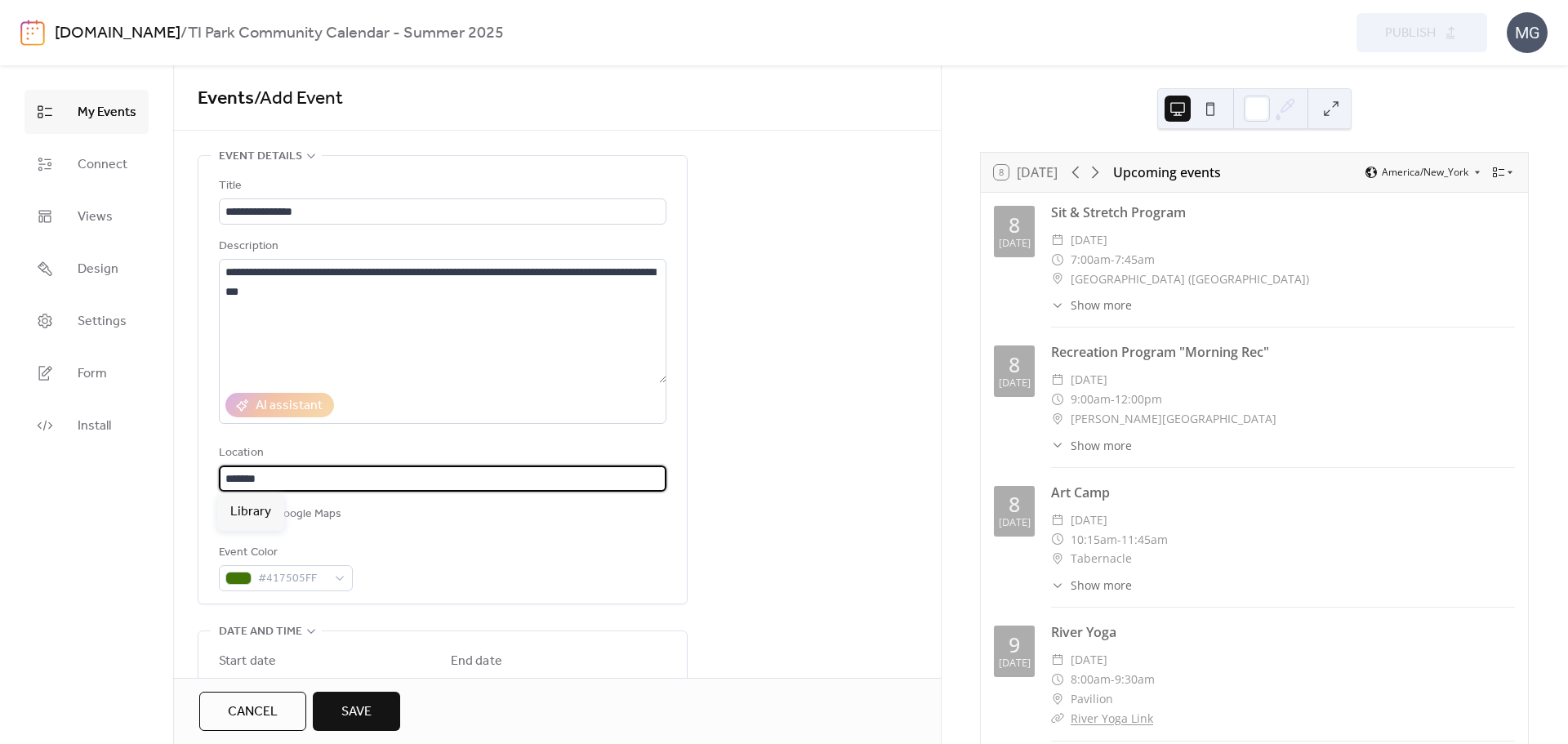 click on "*******" at bounding box center [443, 479] 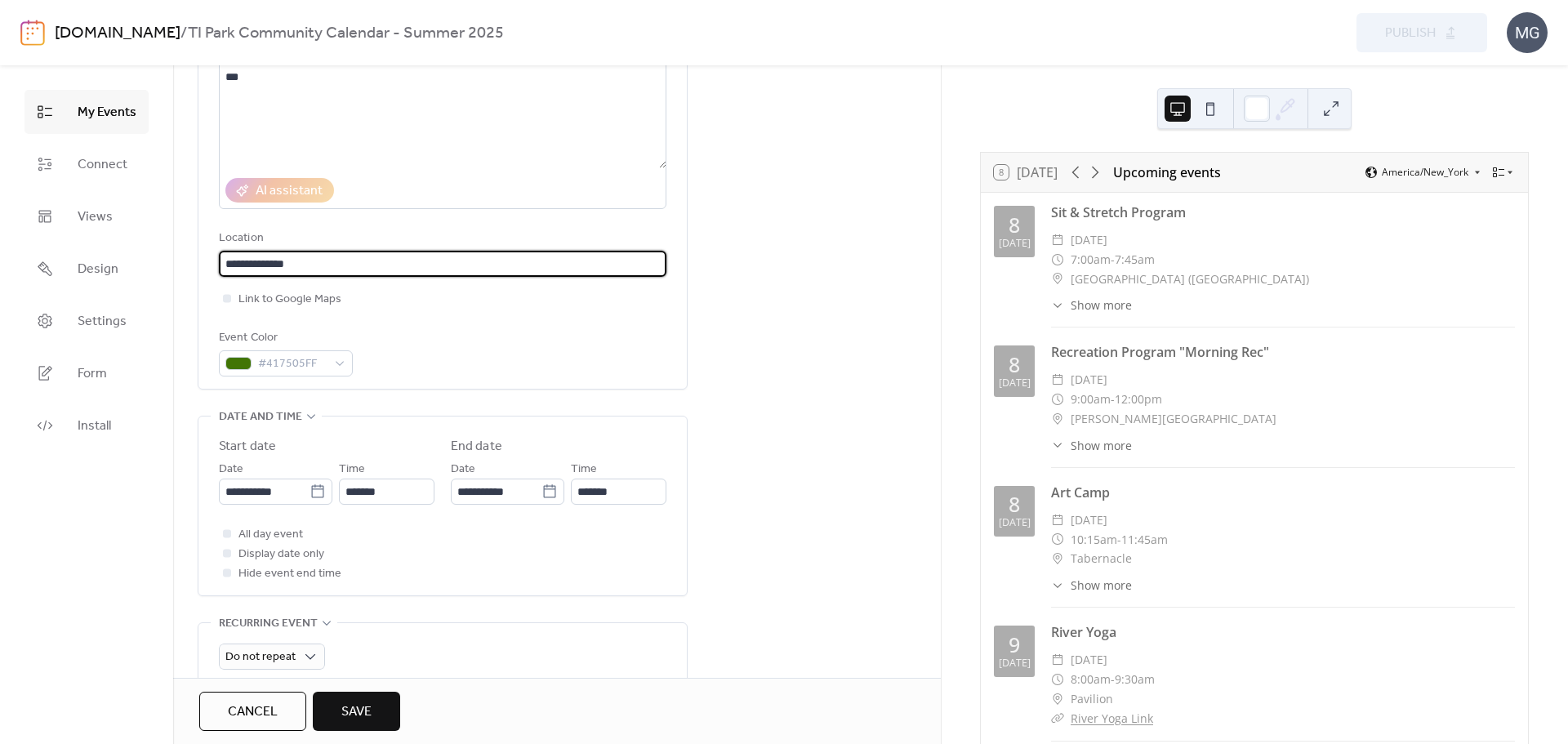 scroll, scrollTop: 245, scrollLeft: 0, axis: vertical 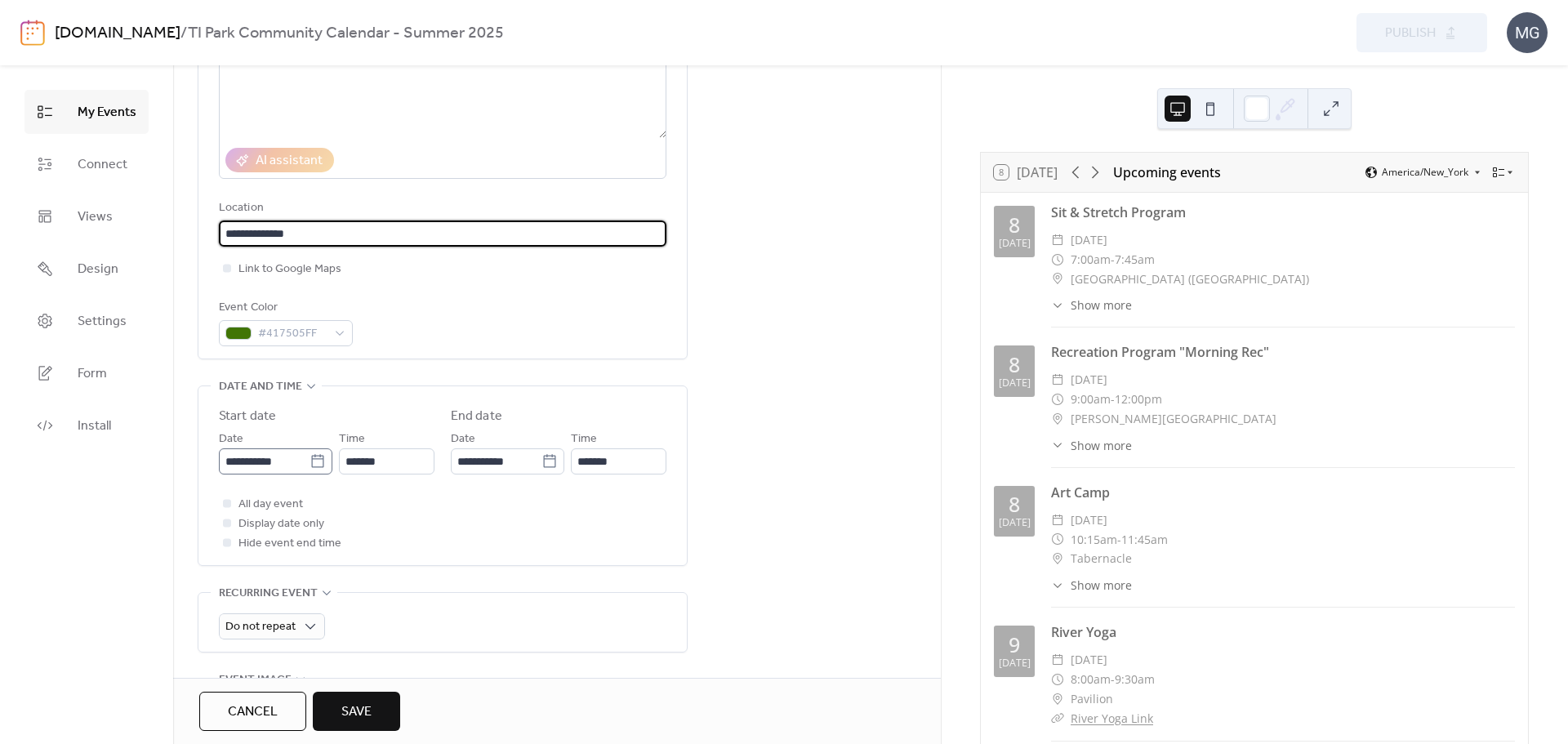 type on "**********" 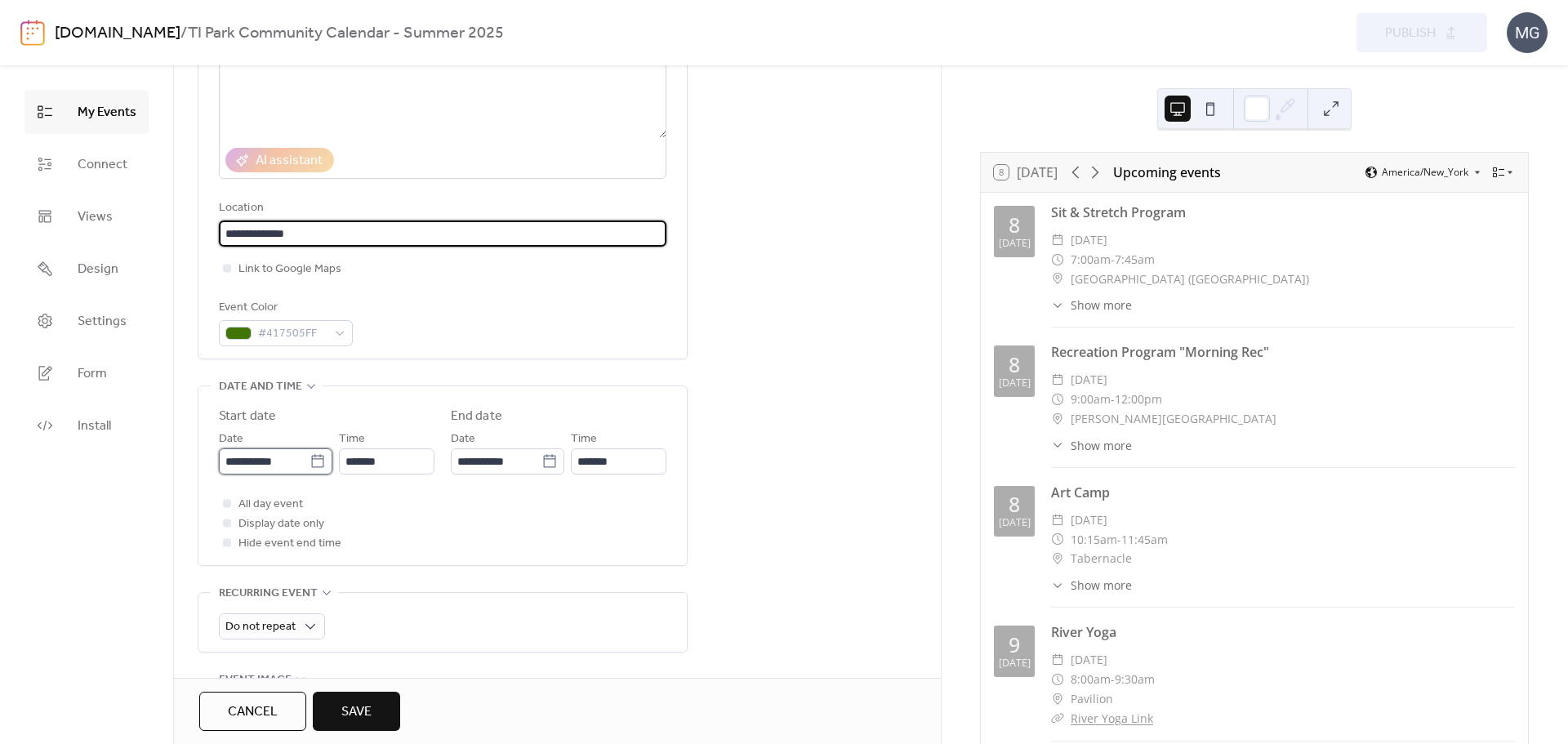 click on "**********" at bounding box center [264, 461] 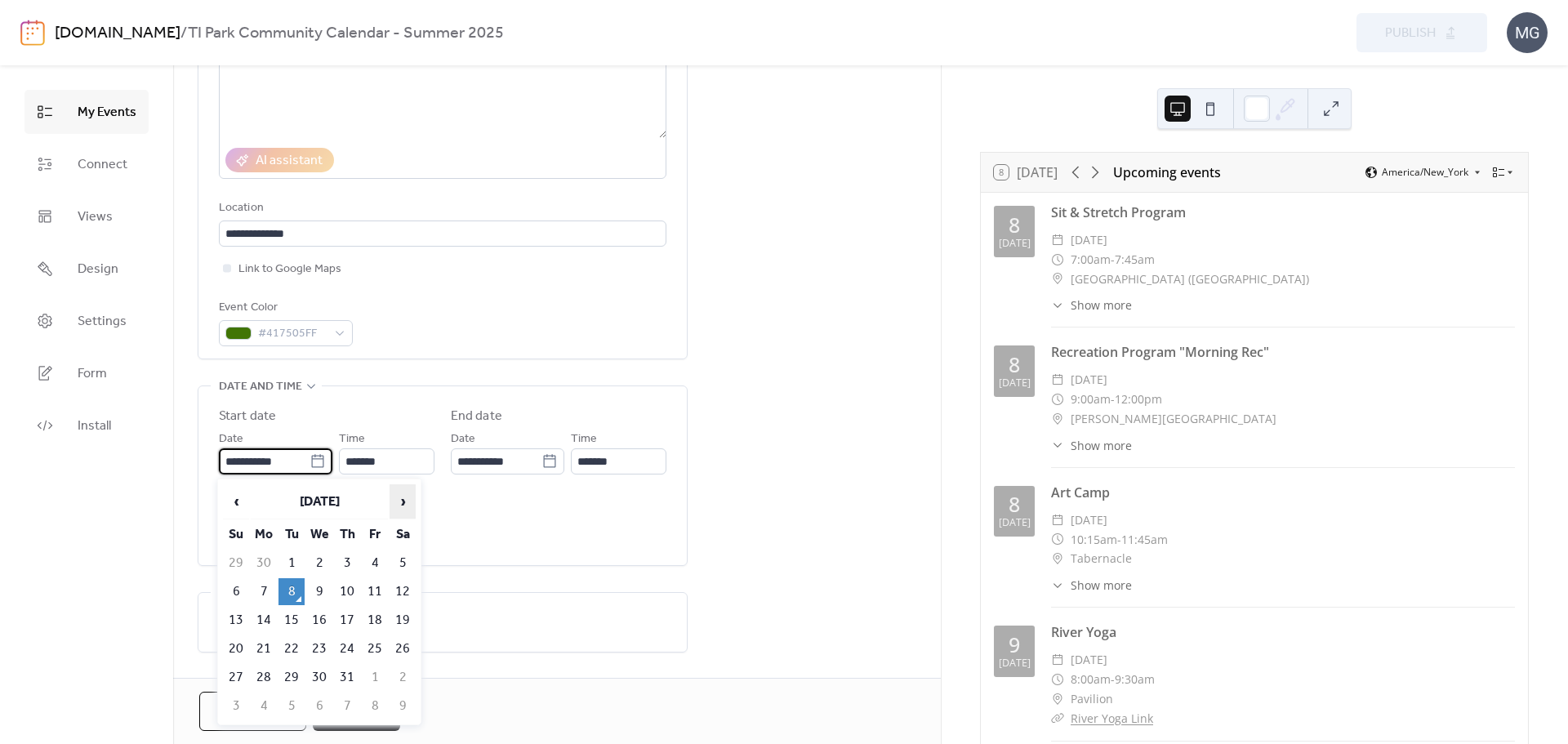 click on "›" at bounding box center (403, 501) 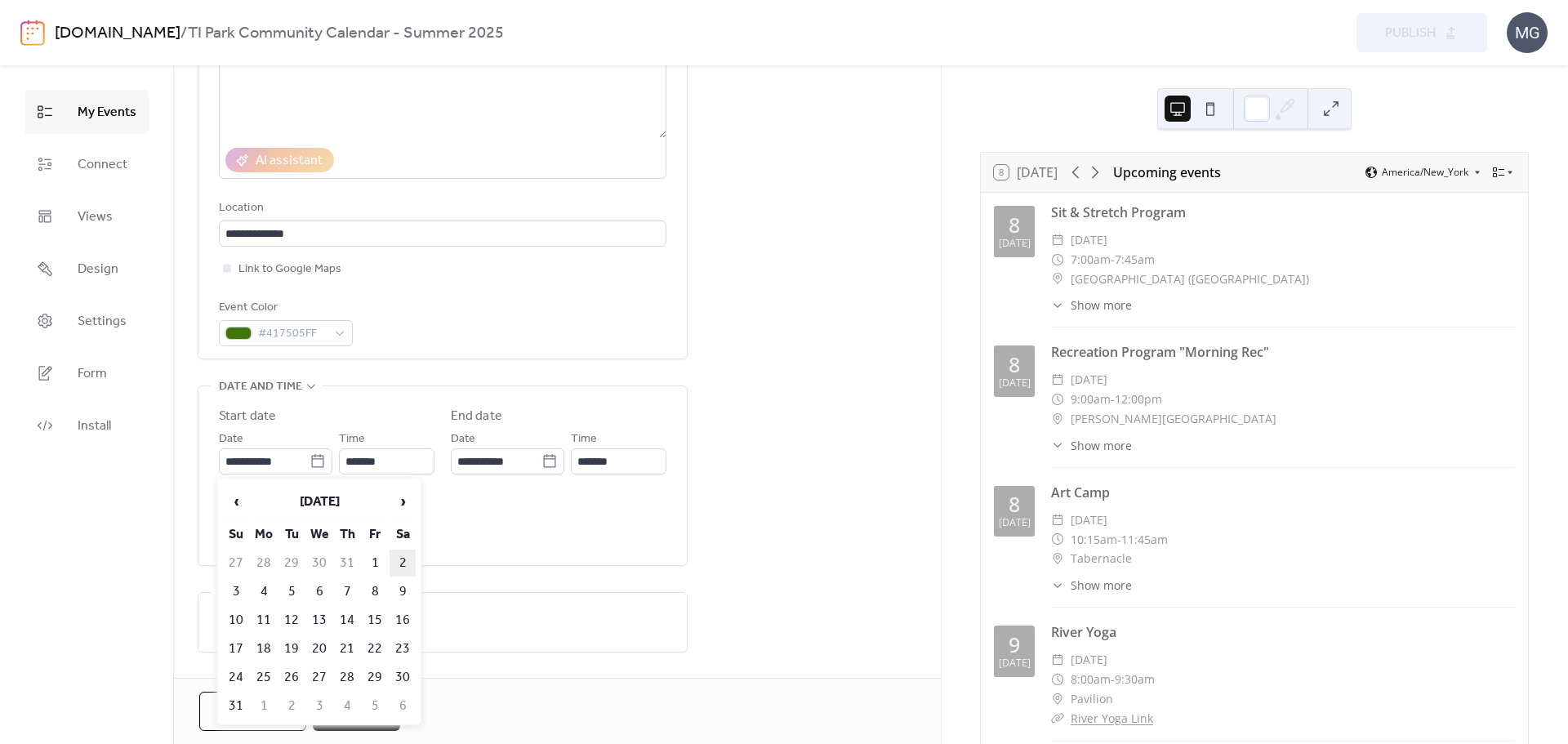 click on "2" at bounding box center (403, 563) 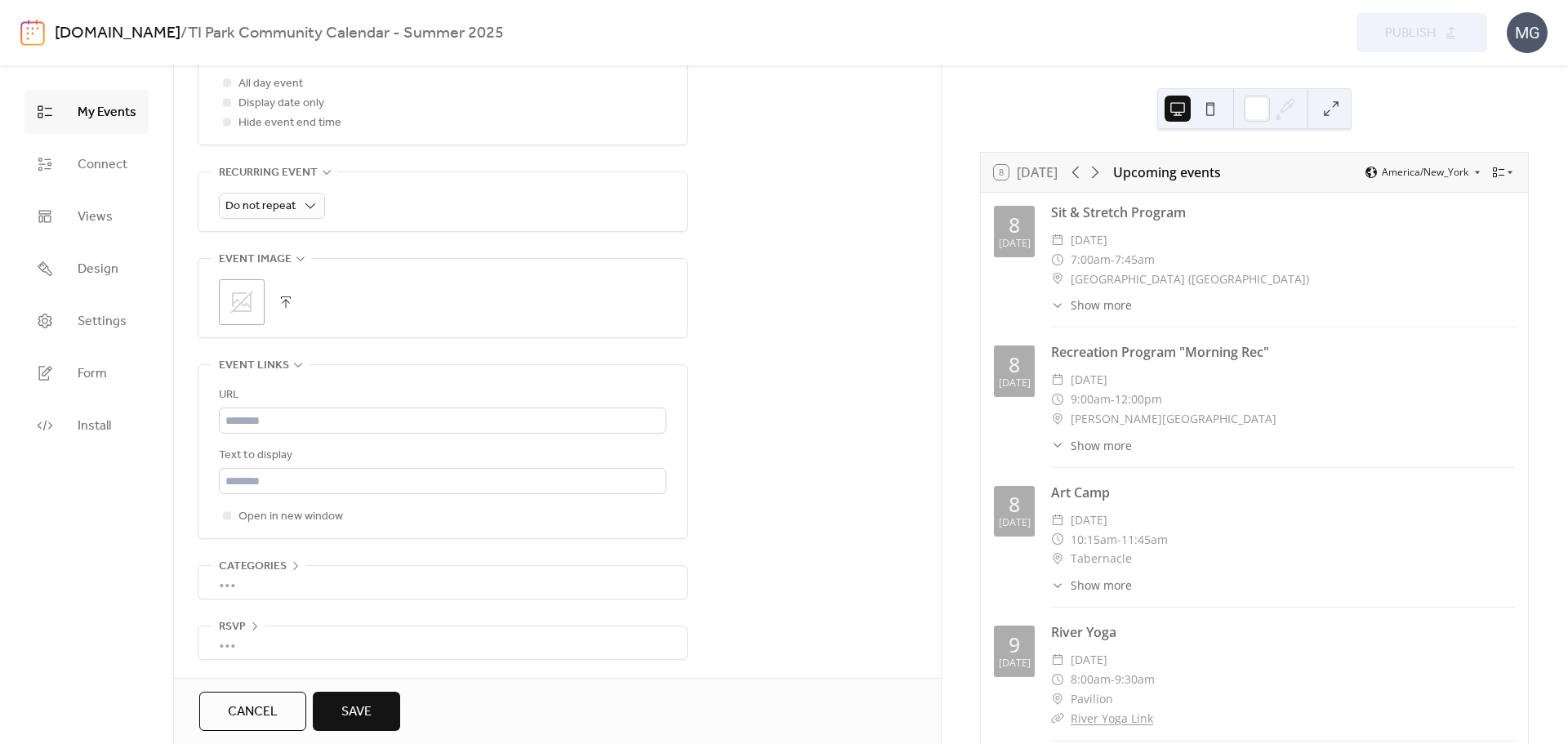 scroll, scrollTop: 669, scrollLeft: 0, axis: vertical 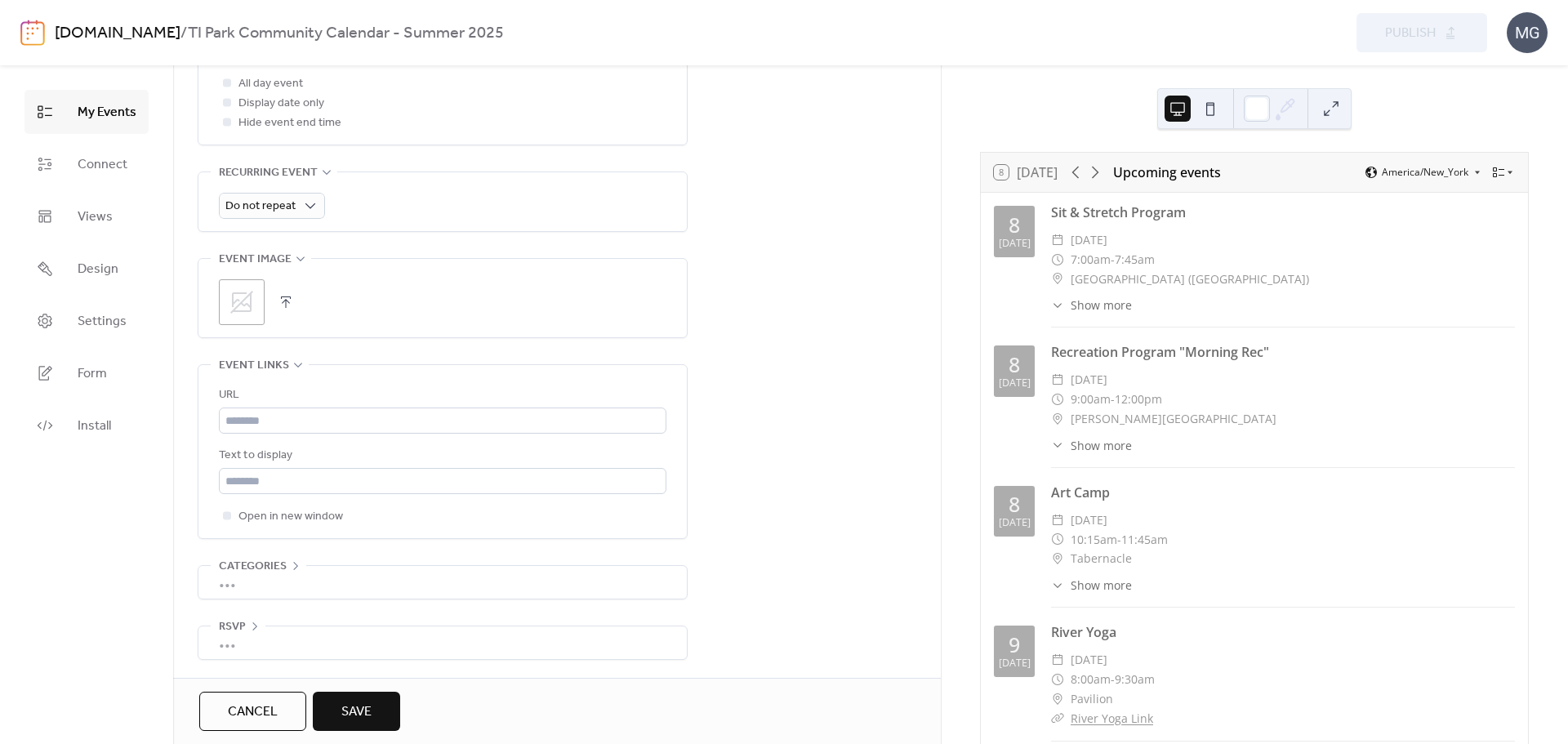 click on "Save" at bounding box center (356, 712) 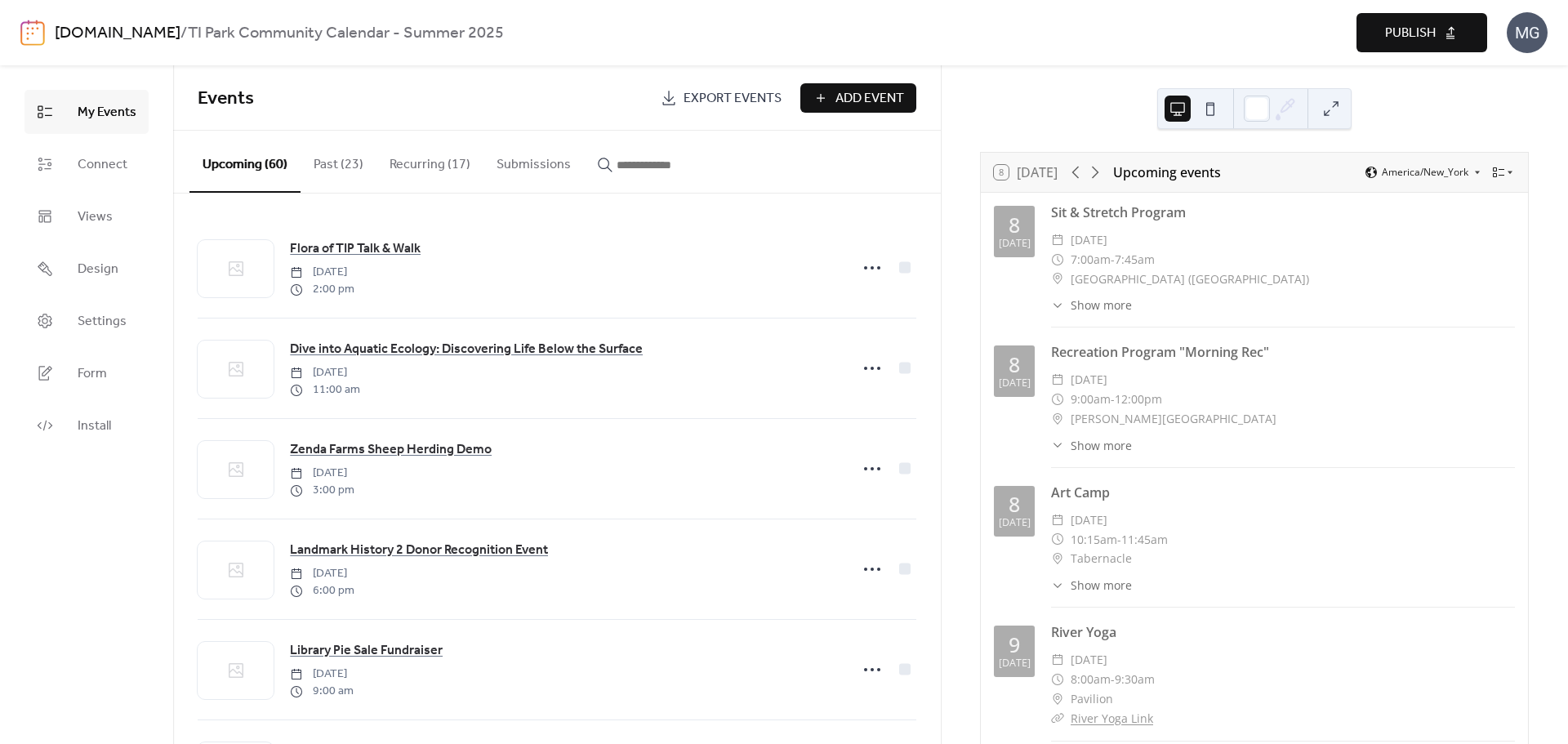 click on "Publish" at bounding box center [1410, 33] 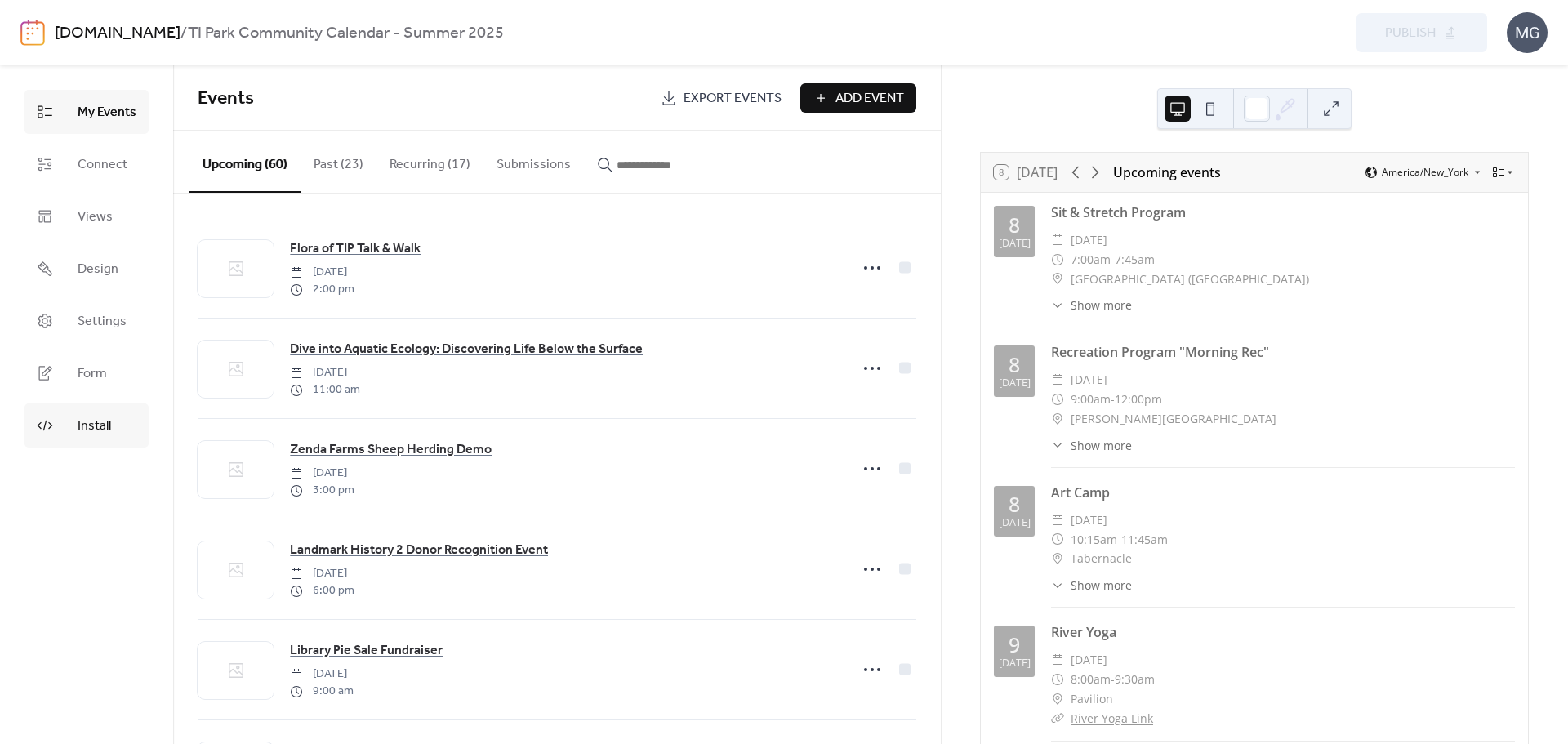 click on "Install" at bounding box center [94, 426] 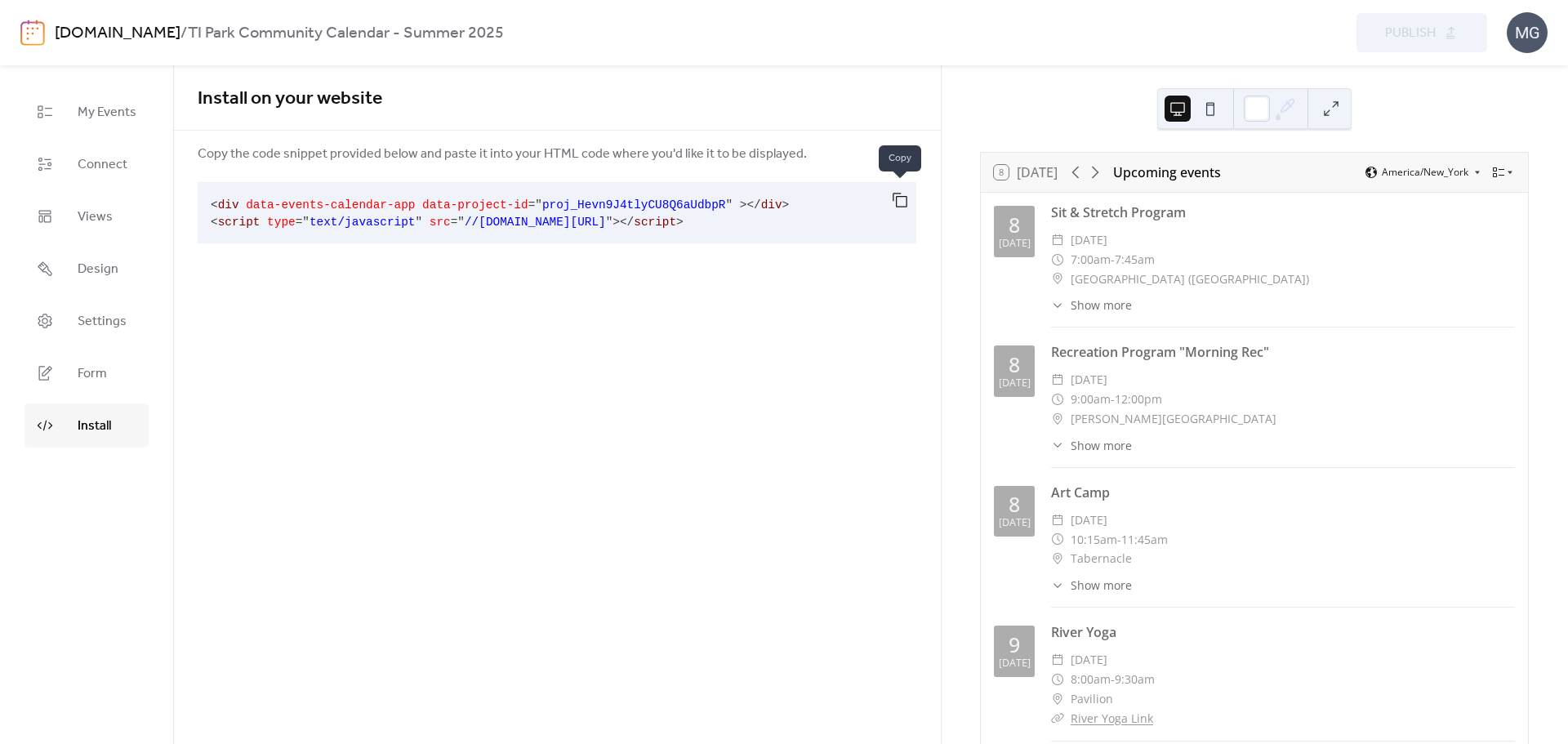 click at bounding box center (900, 200) 